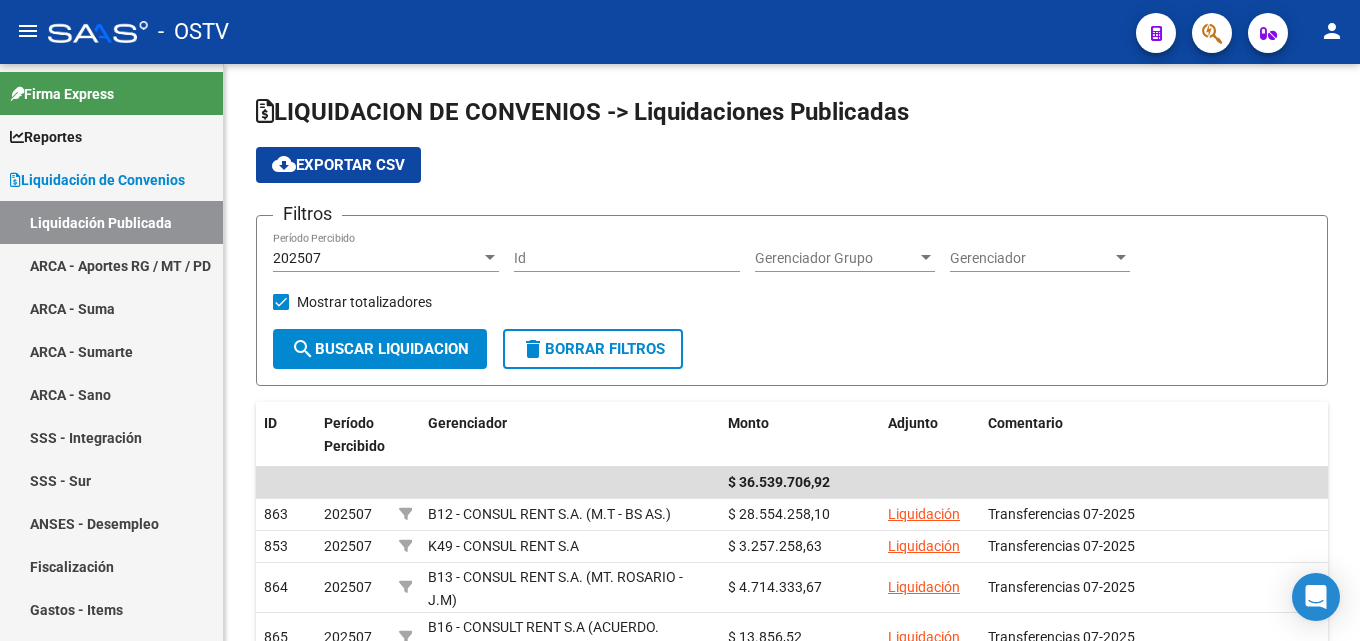 scroll, scrollTop: 0, scrollLeft: 0, axis: both 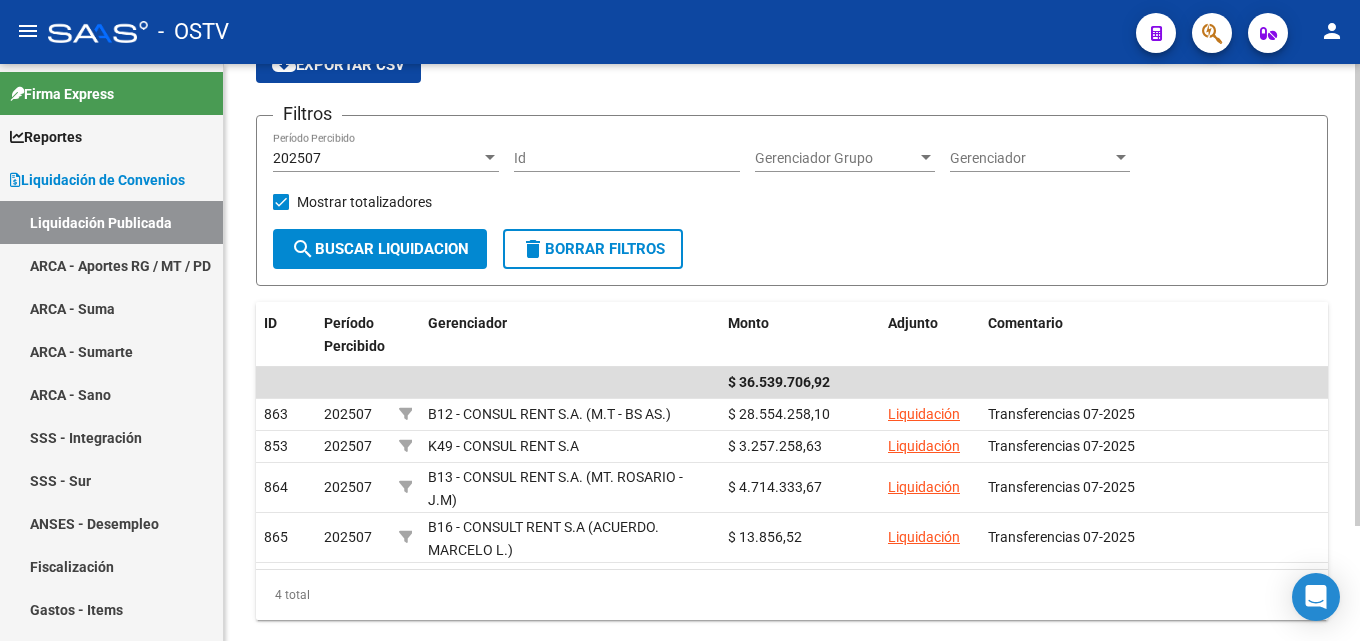 click on "Filtros 202507 Período Percibido Id Gerenciador Grupo Gerenciador Grupo Gerenciador Gerenciador    Mostrar totalizadores" 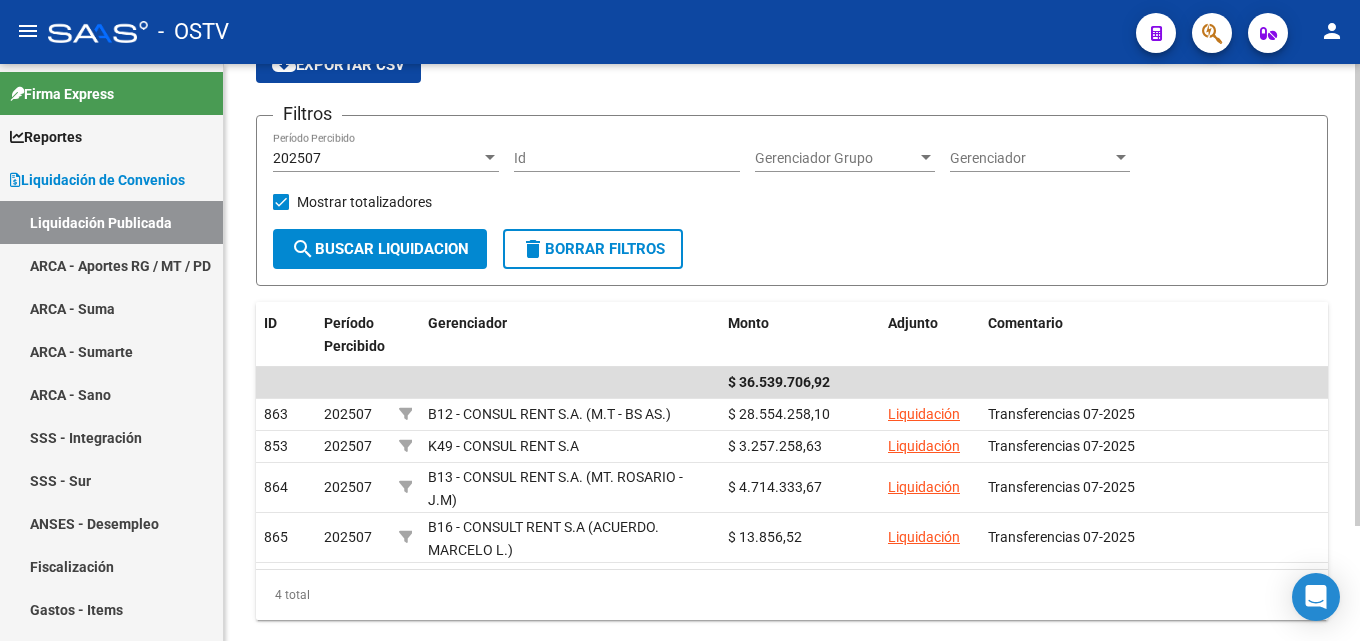 click on "LIQUIDACION DE CONVENIOS -> Liquidaciones Publicadas cloud_download  Exportar CSV  Filtros 202507 Período Percibido Id Gerenciador Grupo Gerenciador Grupo Gerenciador Gerenciador    Mostrar totalizadores  search  Buscar Liquidacion  delete  Borrar Filtros" 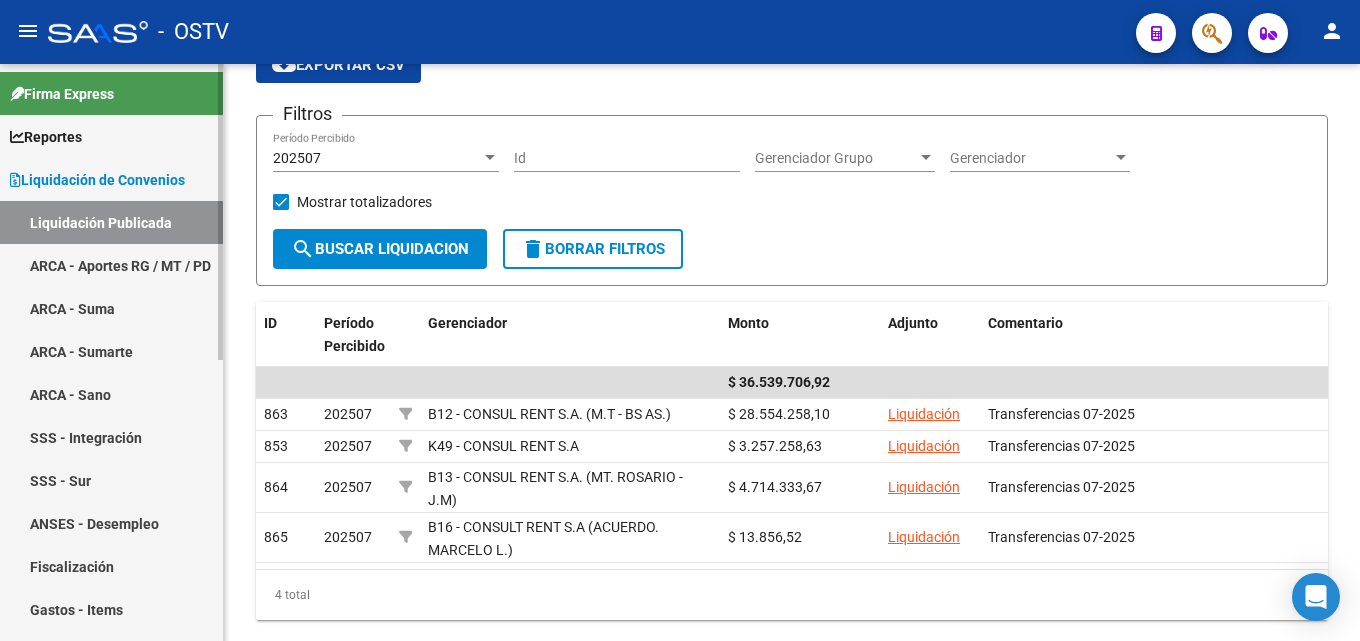click at bounding box center [15, 180] 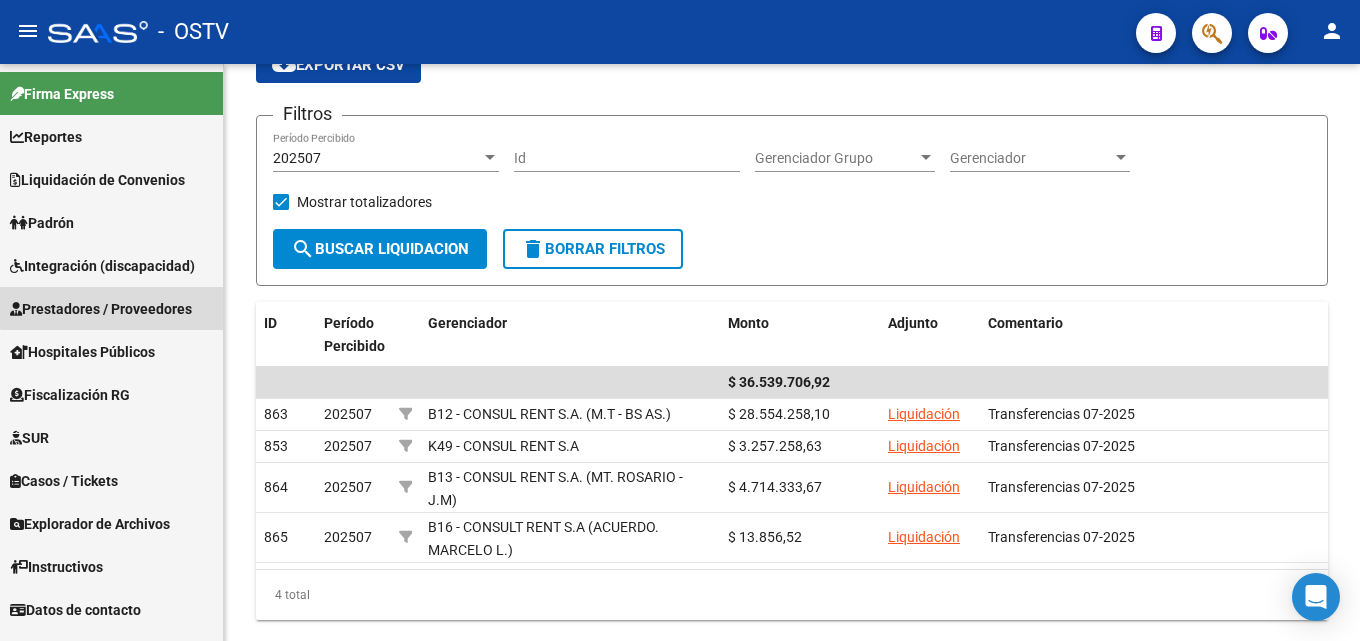 click on "Prestadores / Proveedores" at bounding box center (101, 309) 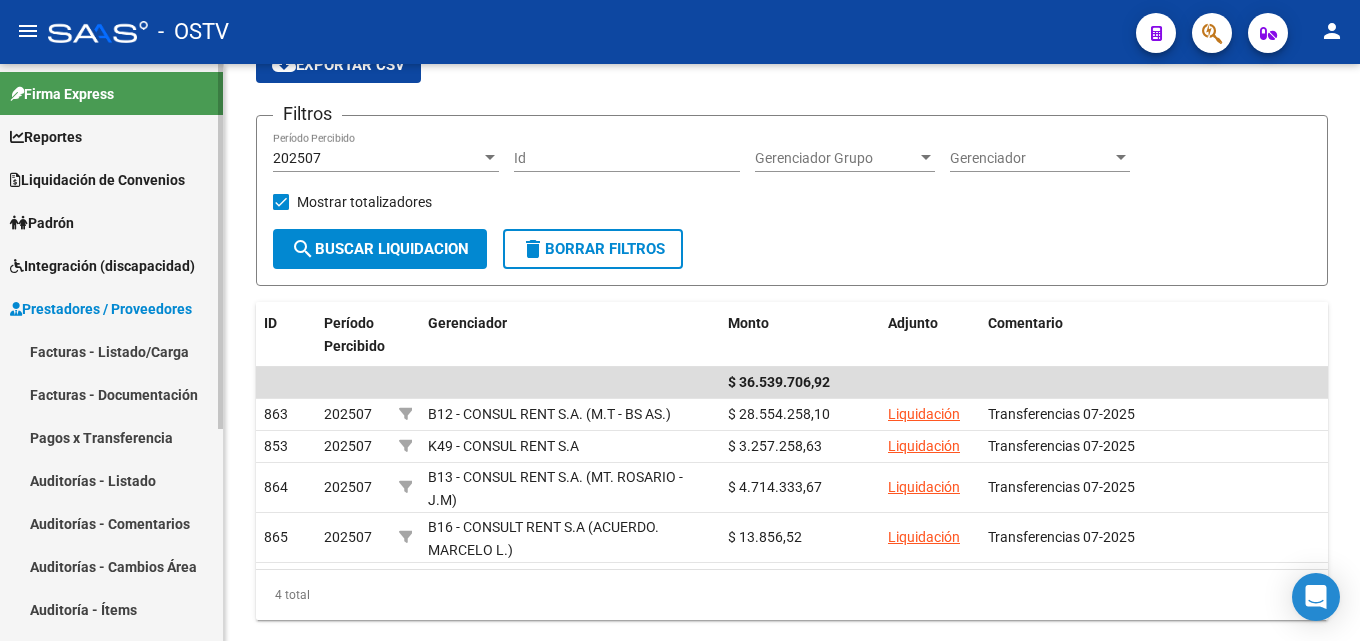 click on "Facturas - Documentación" at bounding box center [111, 394] 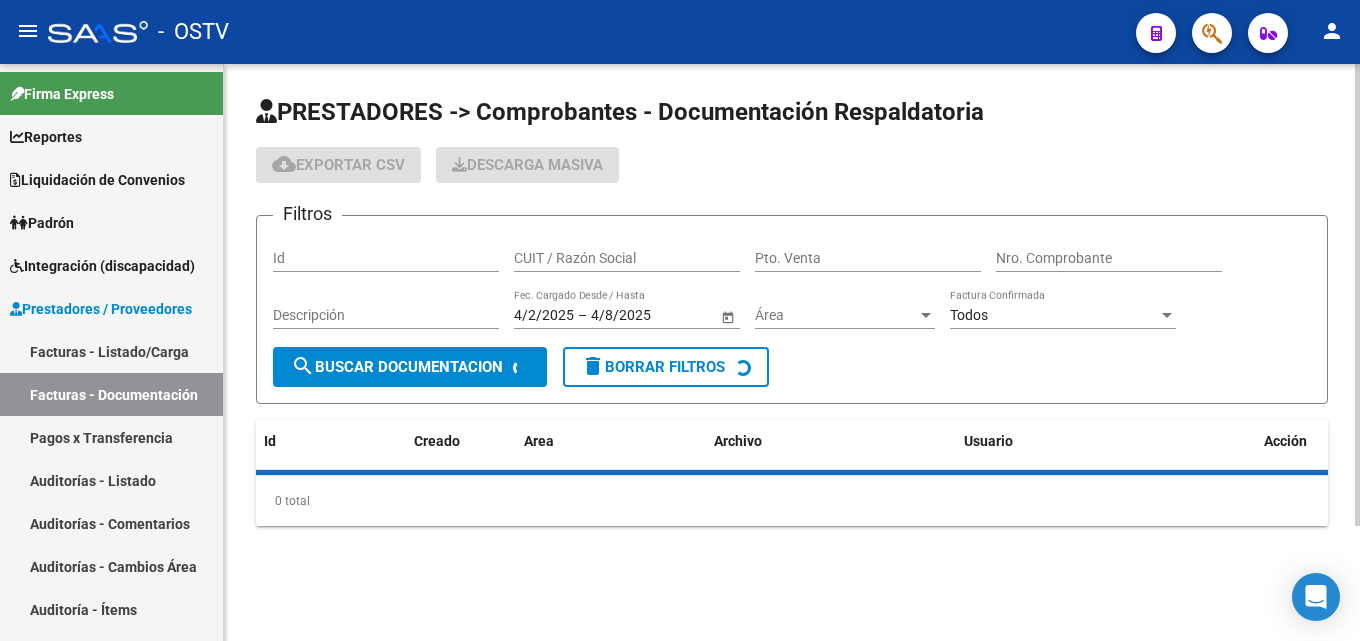 scroll, scrollTop: 0, scrollLeft: 0, axis: both 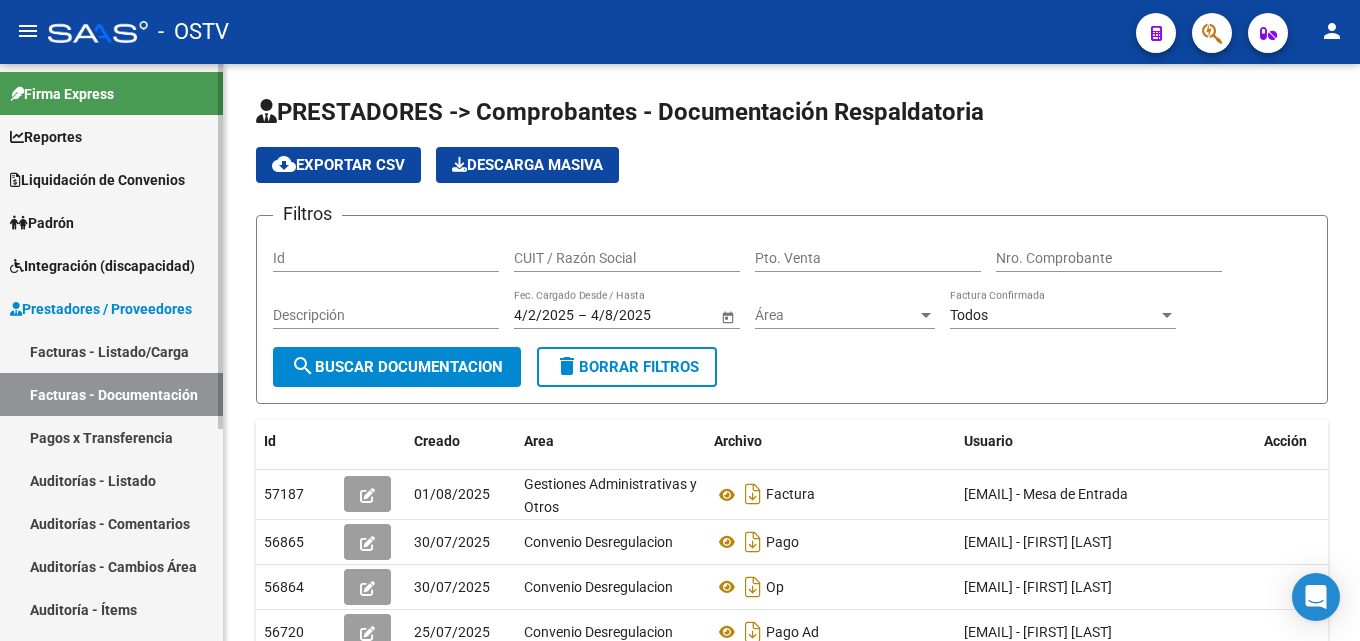 click on "Facturas - Listado/Carga" at bounding box center [111, 351] 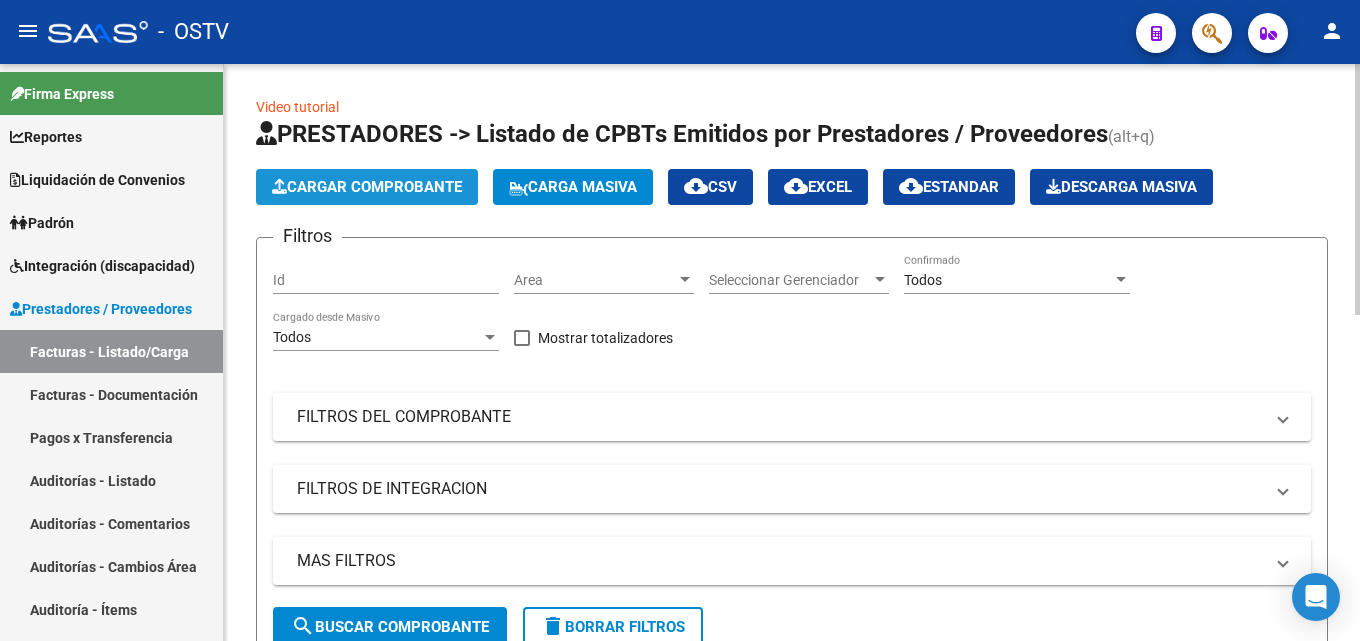 click on "Cargar Comprobante" 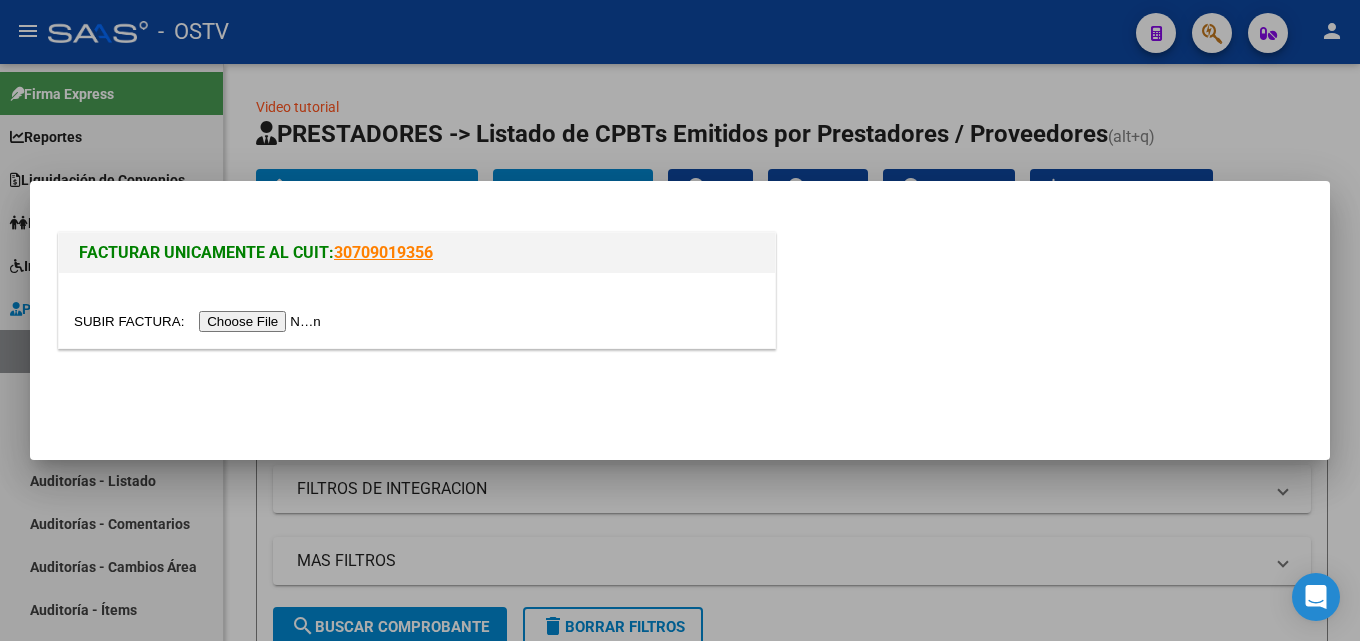 click at bounding box center (200, 321) 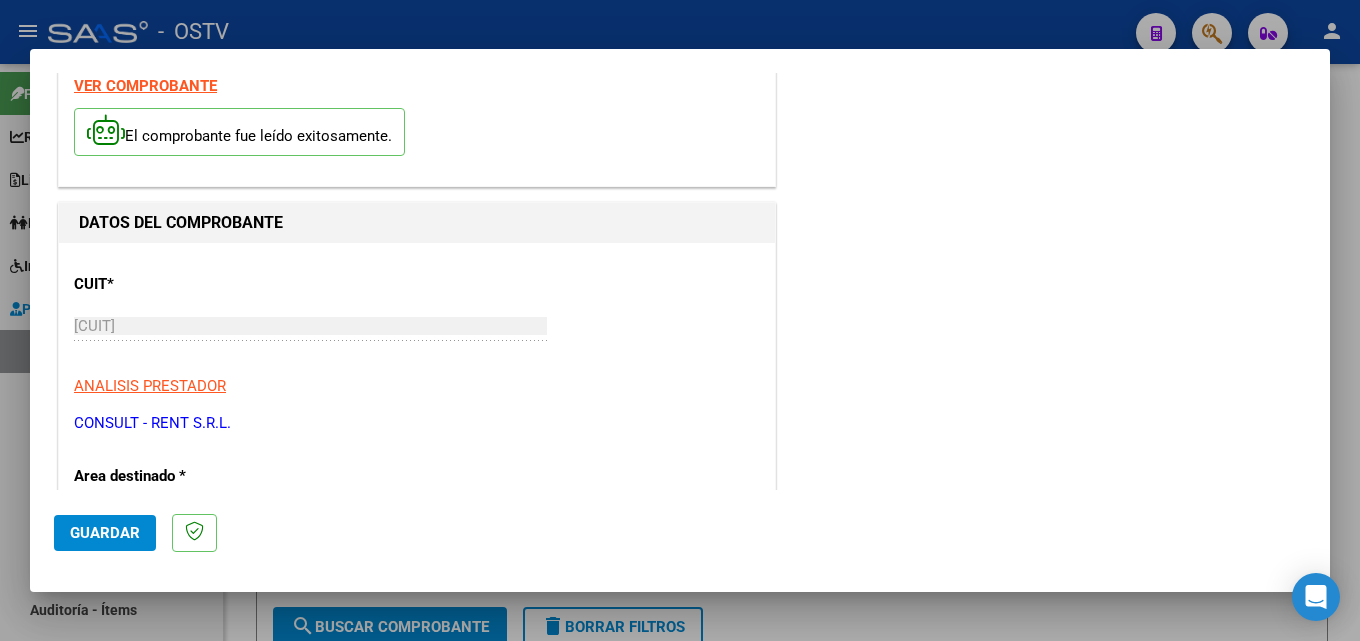 scroll, scrollTop: 300, scrollLeft: 0, axis: vertical 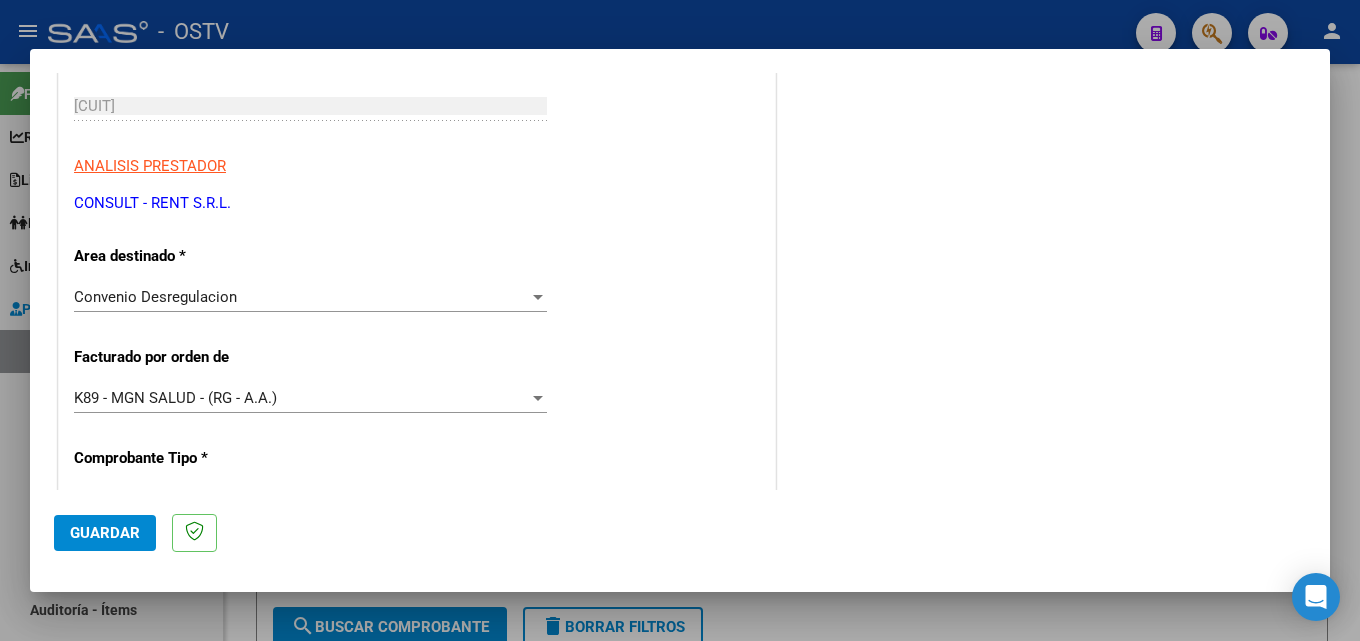 click on "K89 - MGN SALUD - (RG - A.A.)" at bounding box center (301, 398) 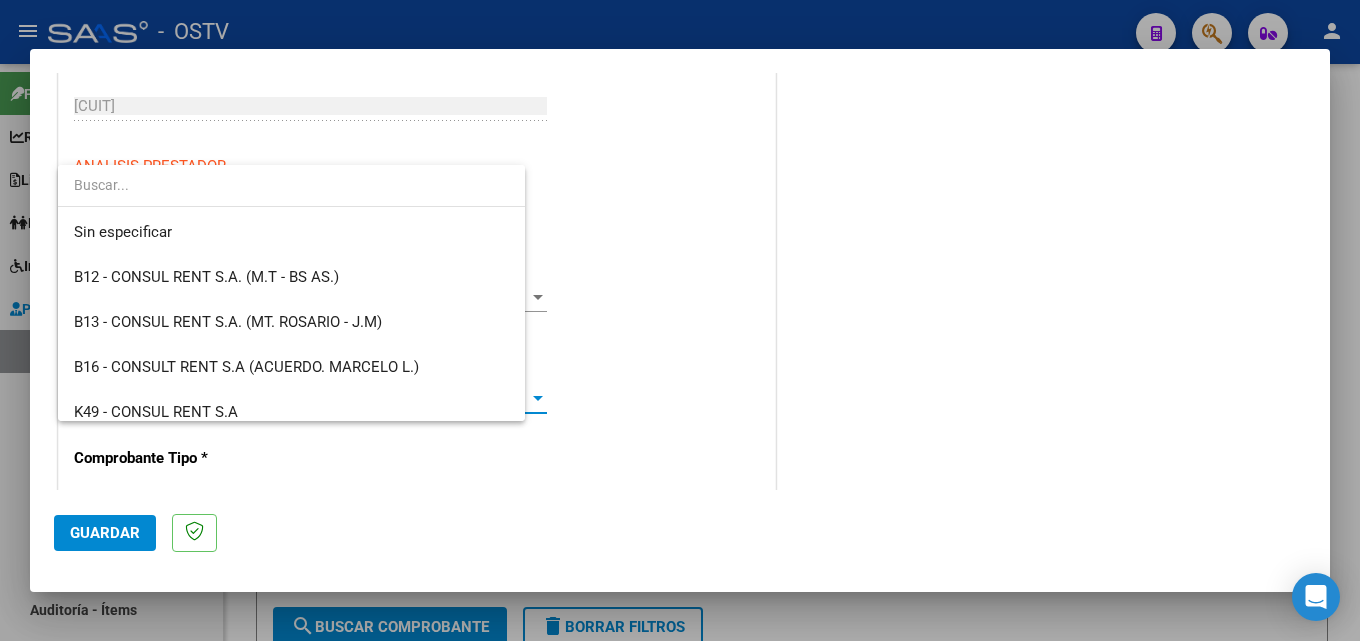 scroll, scrollTop: 59, scrollLeft: 0, axis: vertical 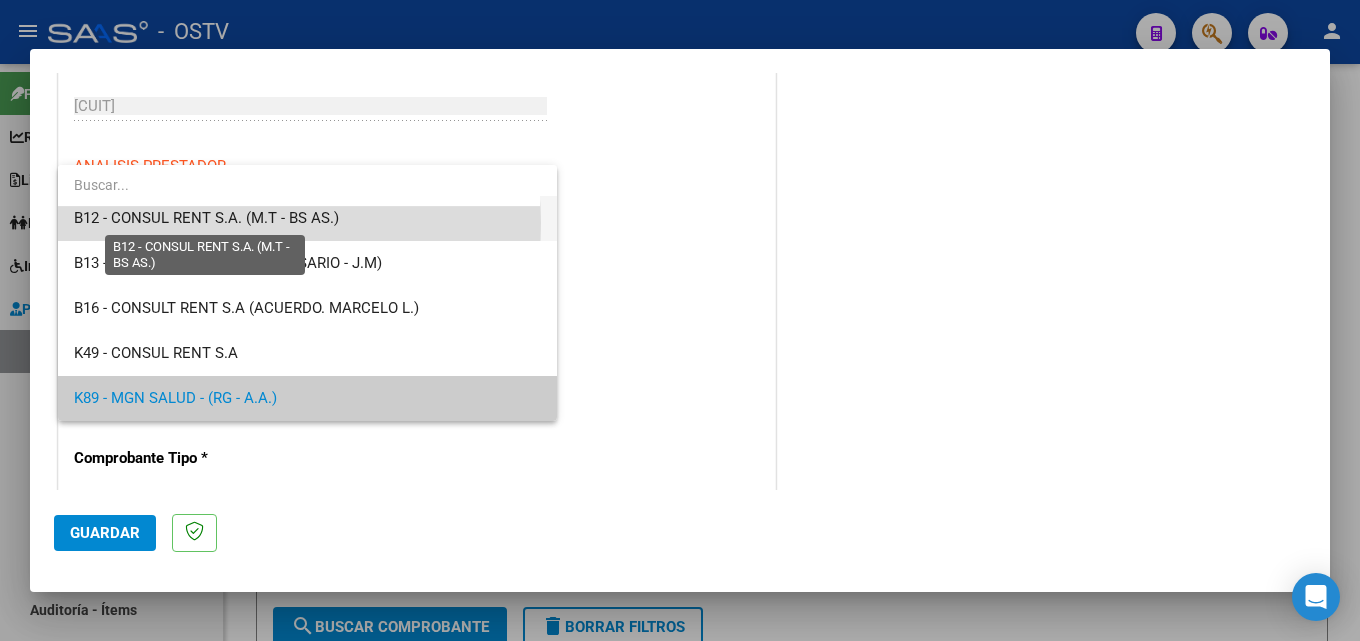 click on "B12 - CONSUL RENT S.A. (M.T - BS  AS.)" at bounding box center (206, 218) 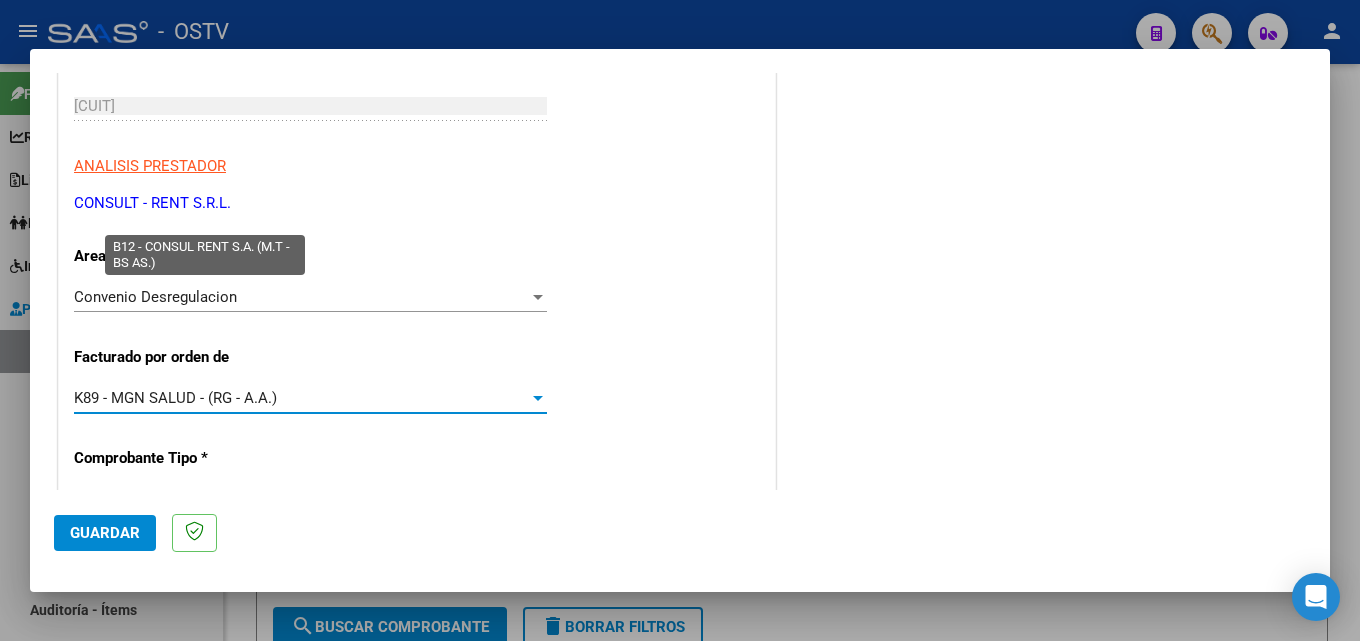 scroll, scrollTop: 45, scrollLeft: 0, axis: vertical 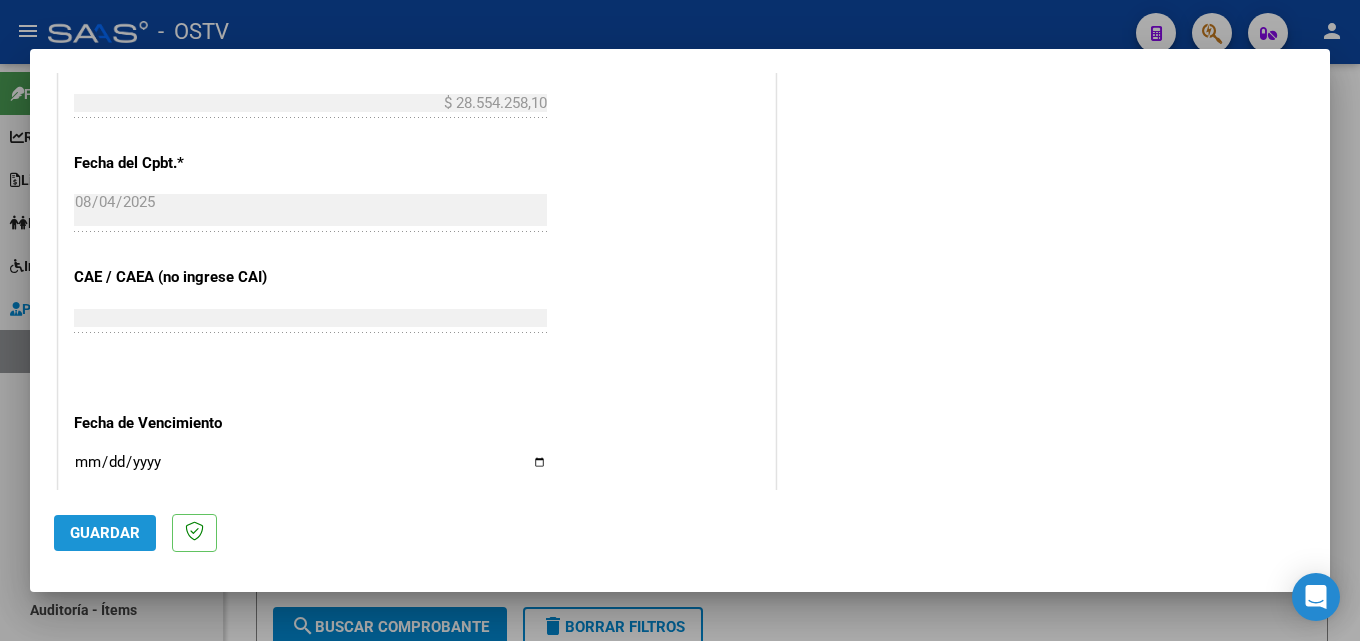 click on "Guardar" 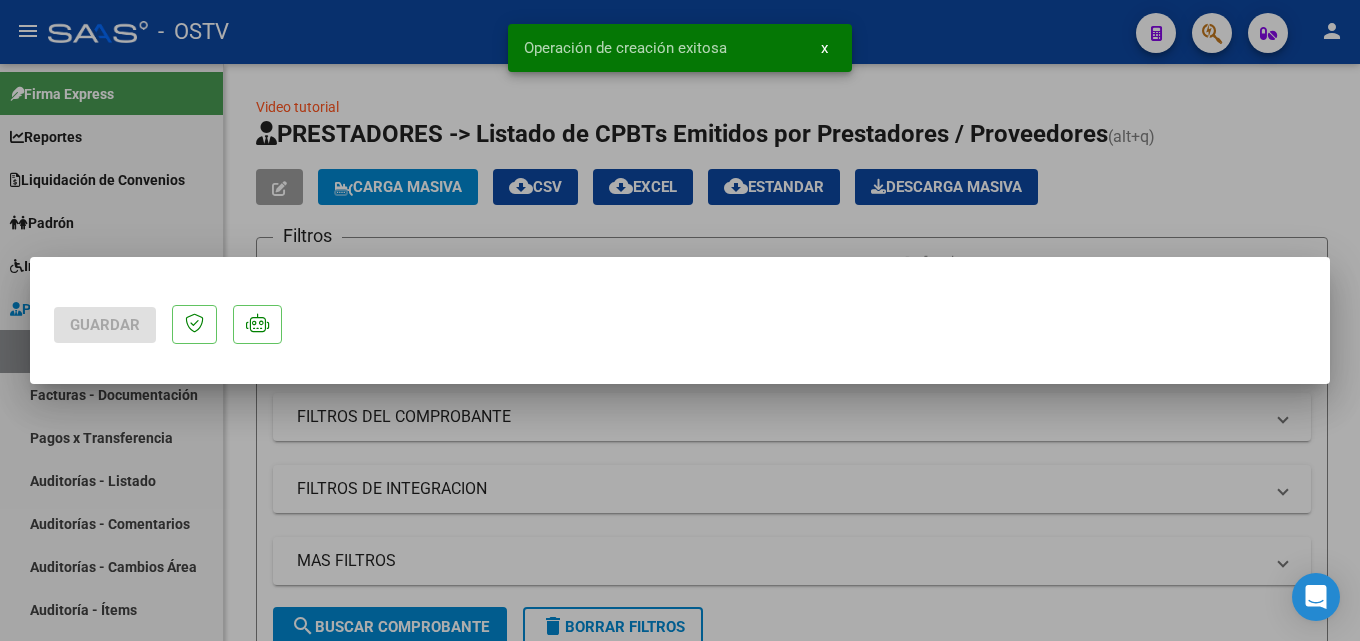 scroll, scrollTop: 0, scrollLeft: 0, axis: both 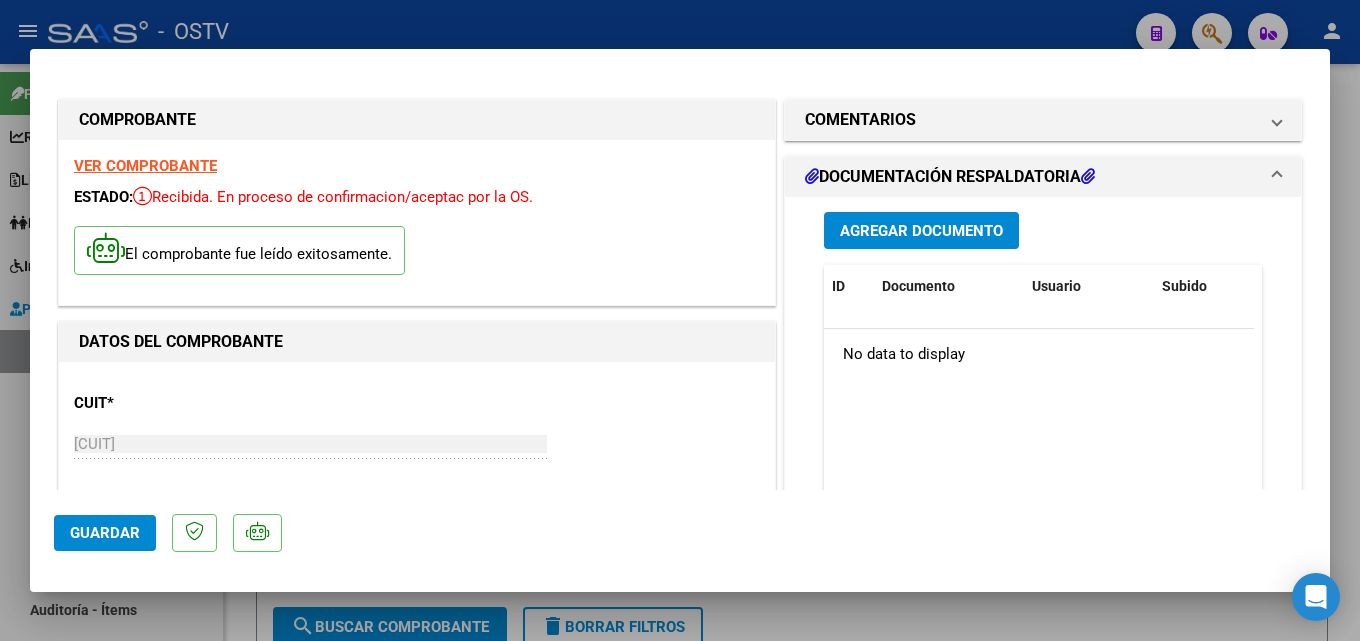 click at bounding box center (680, 320) 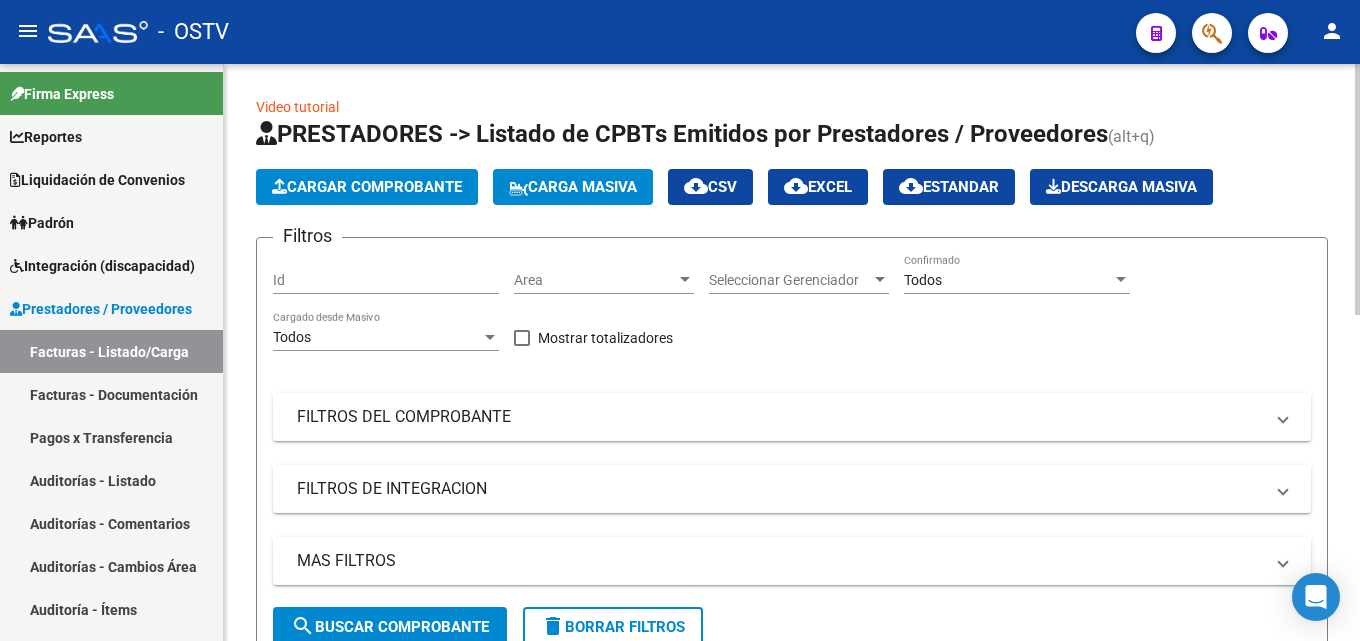 click on "Cargar Comprobante" 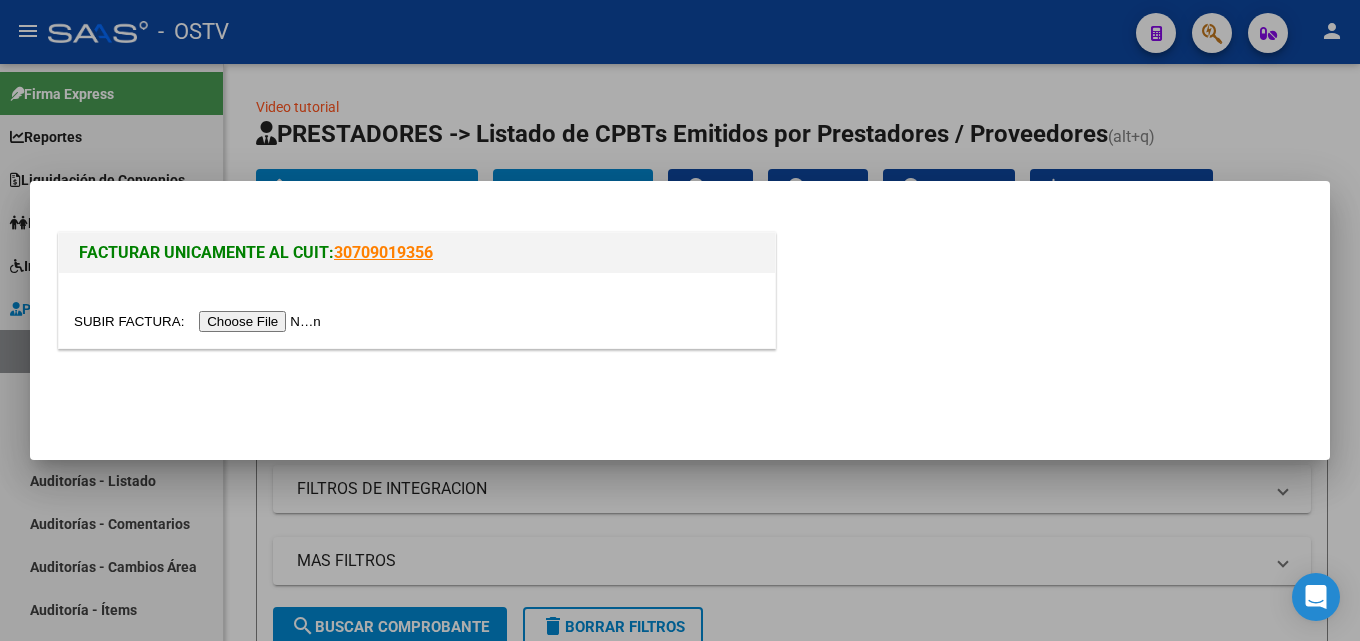 click at bounding box center [200, 321] 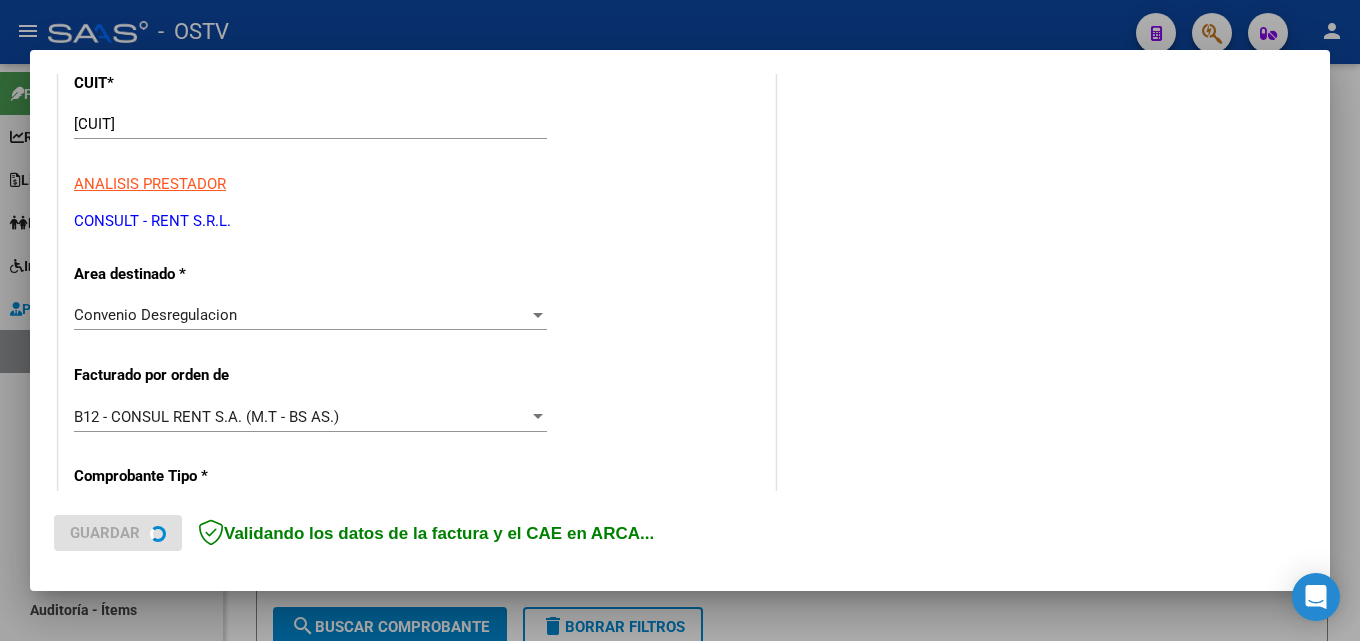 scroll, scrollTop: 400, scrollLeft: 0, axis: vertical 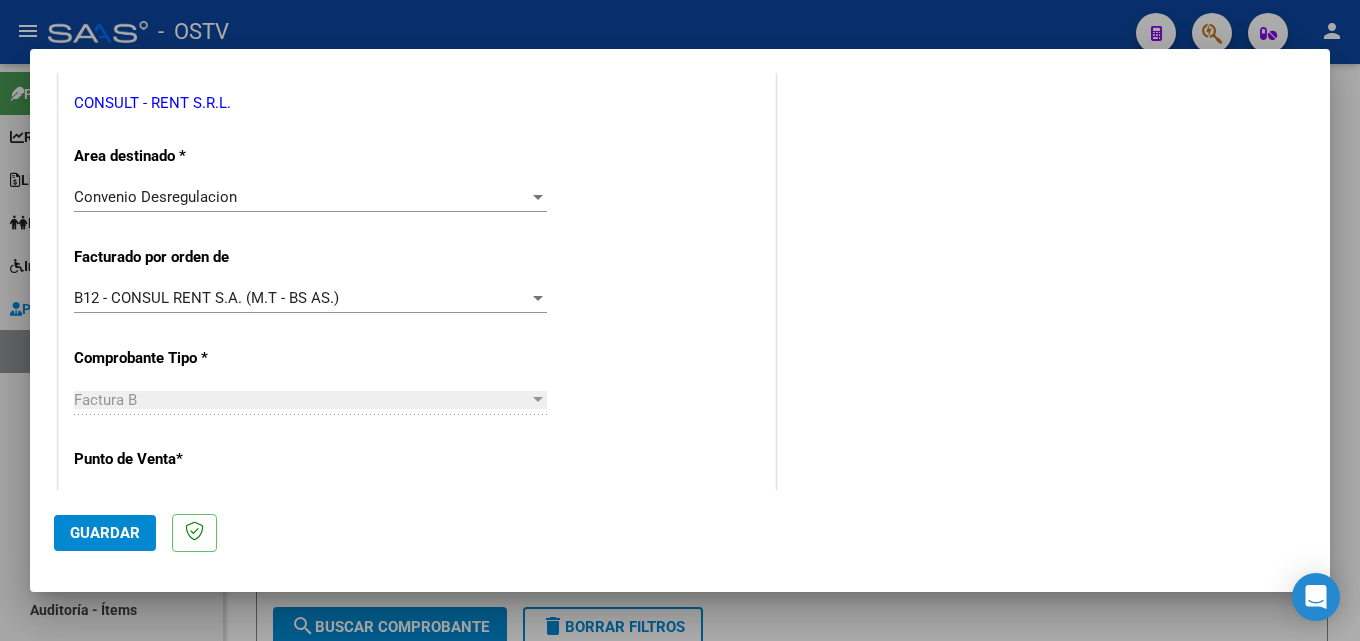 click on "B12 - CONSUL RENT S.A. (M.T - BS  AS.)" at bounding box center (301, 298) 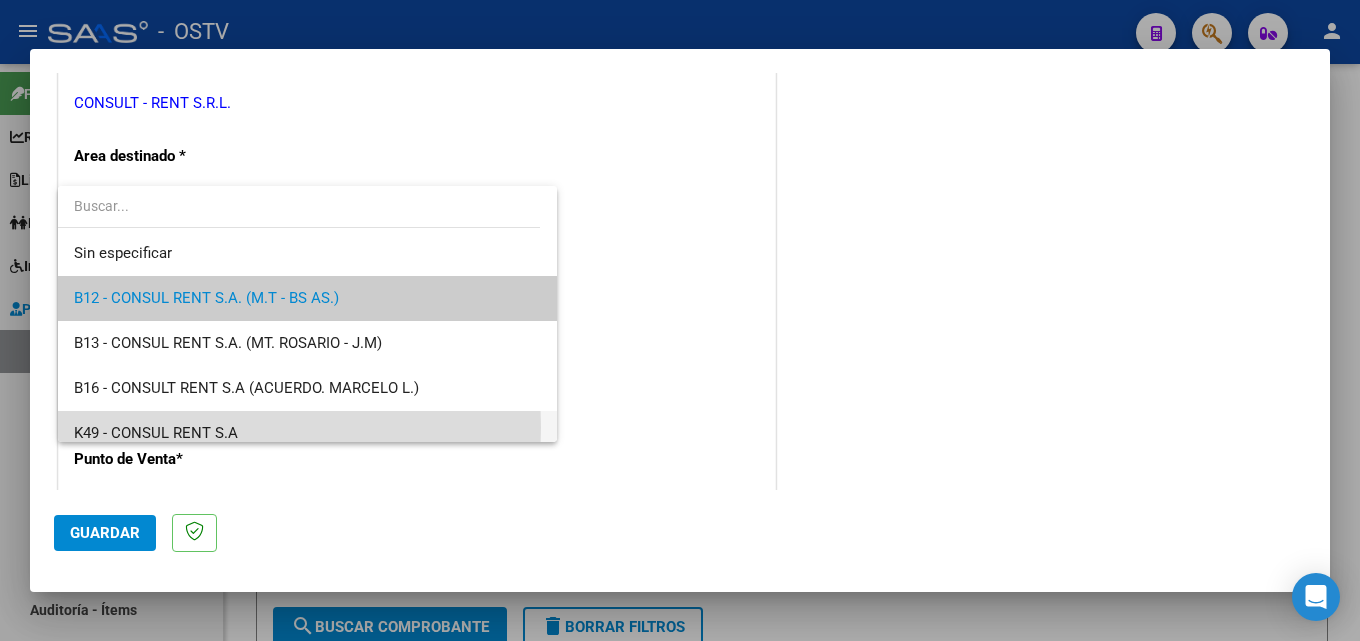 click on "K49 - CONSUL RENT  S.A" at bounding box center (307, 433) 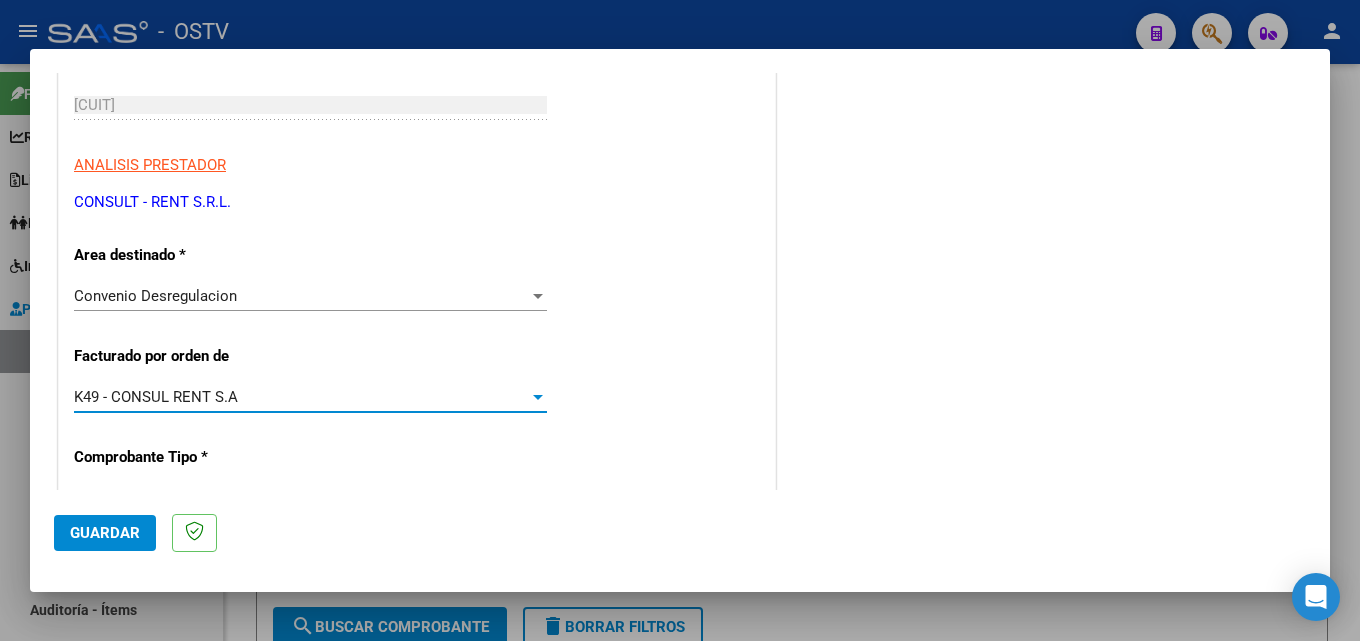 scroll, scrollTop: 300, scrollLeft: 0, axis: vertical 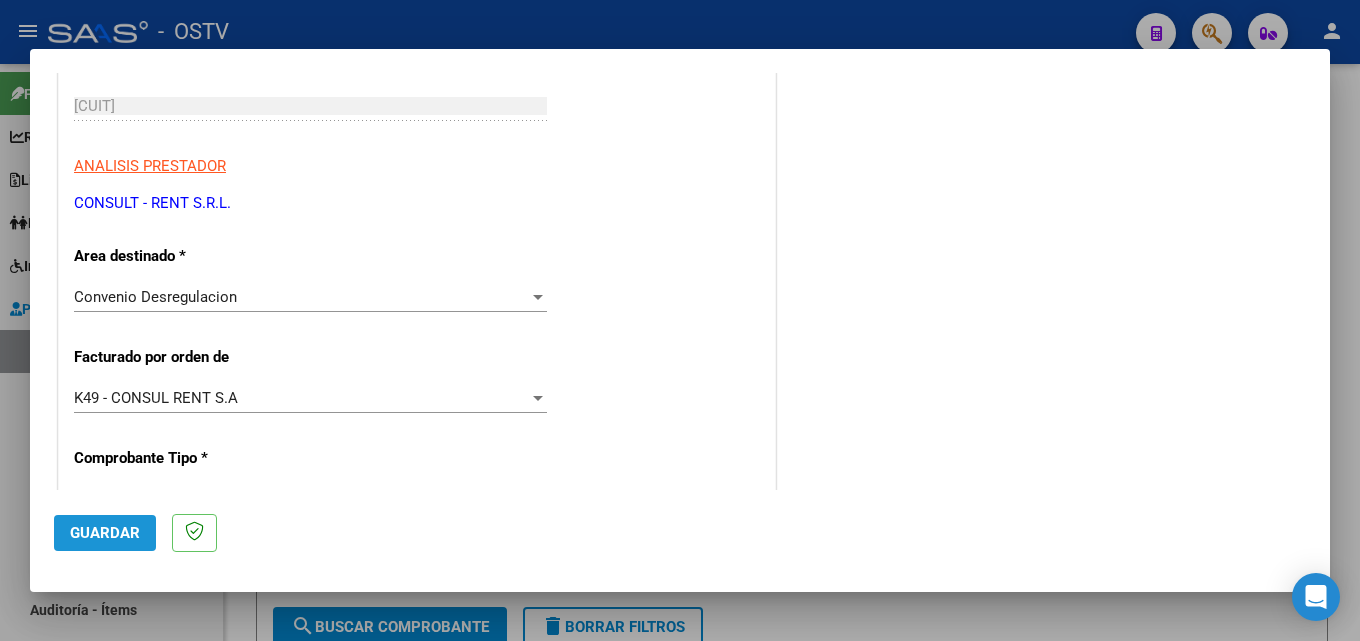 click on "Guardar" 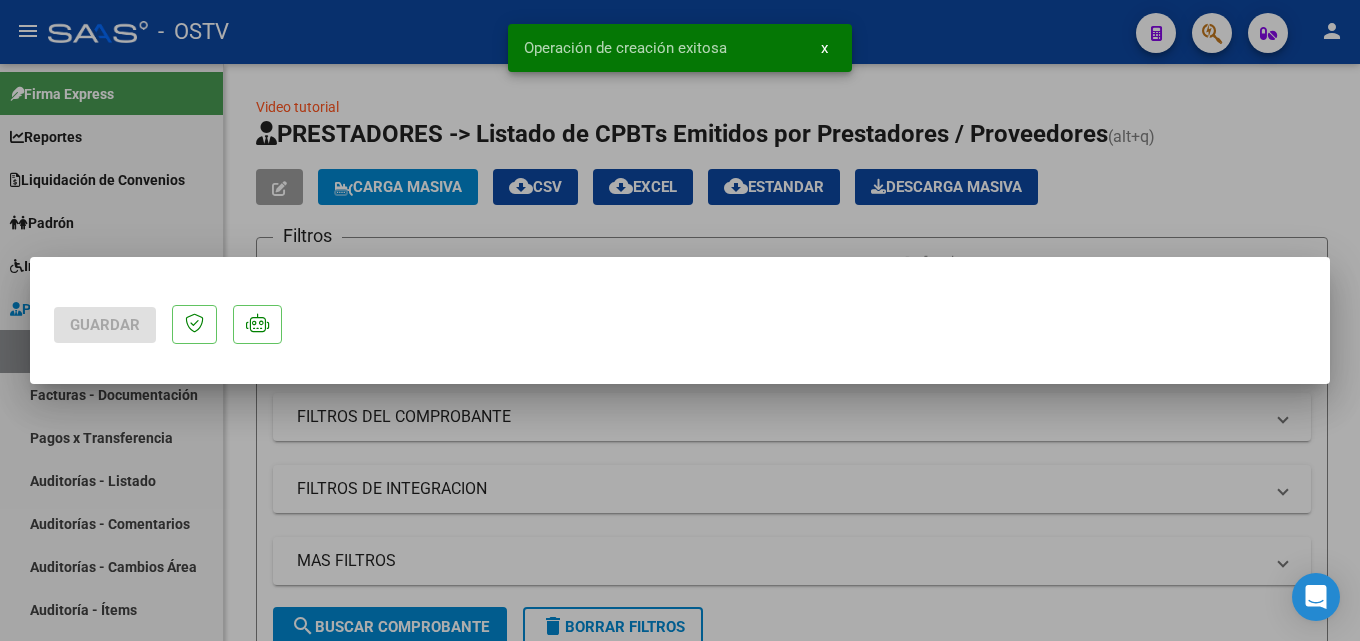 scroll, scrollTop: 0, scrollLeft: 0, axis: both 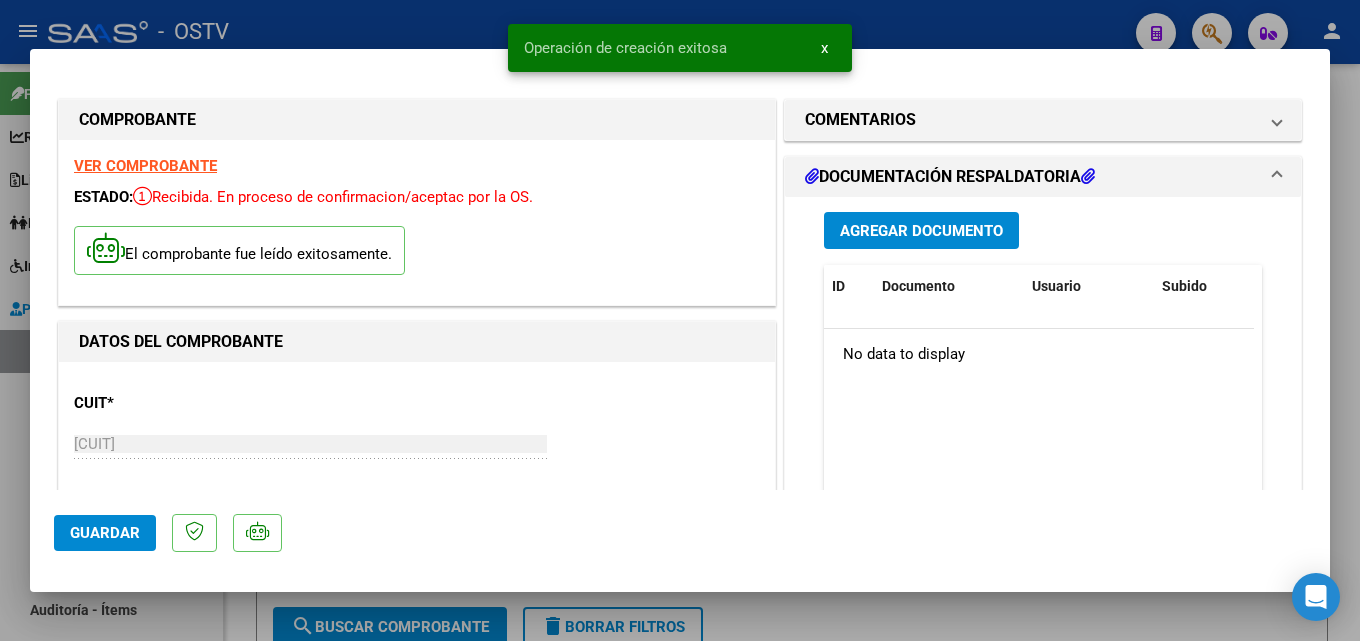 click at bounding box center (680, 320) 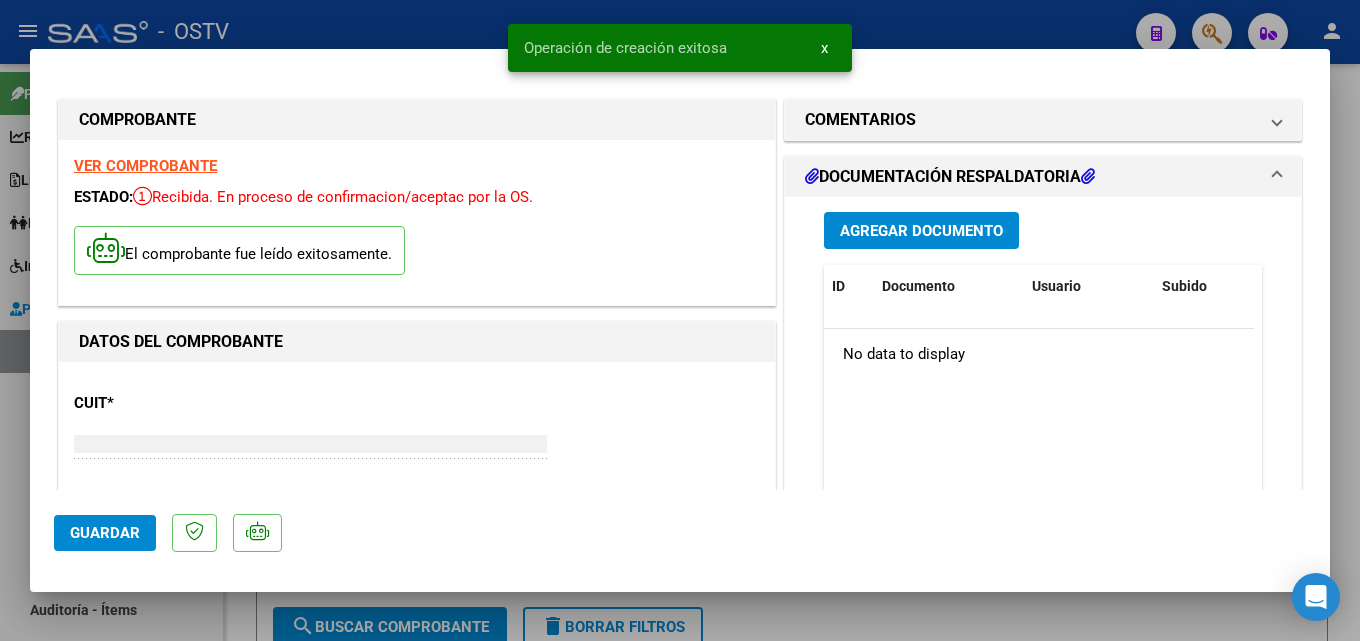 type on "$ 0,00" 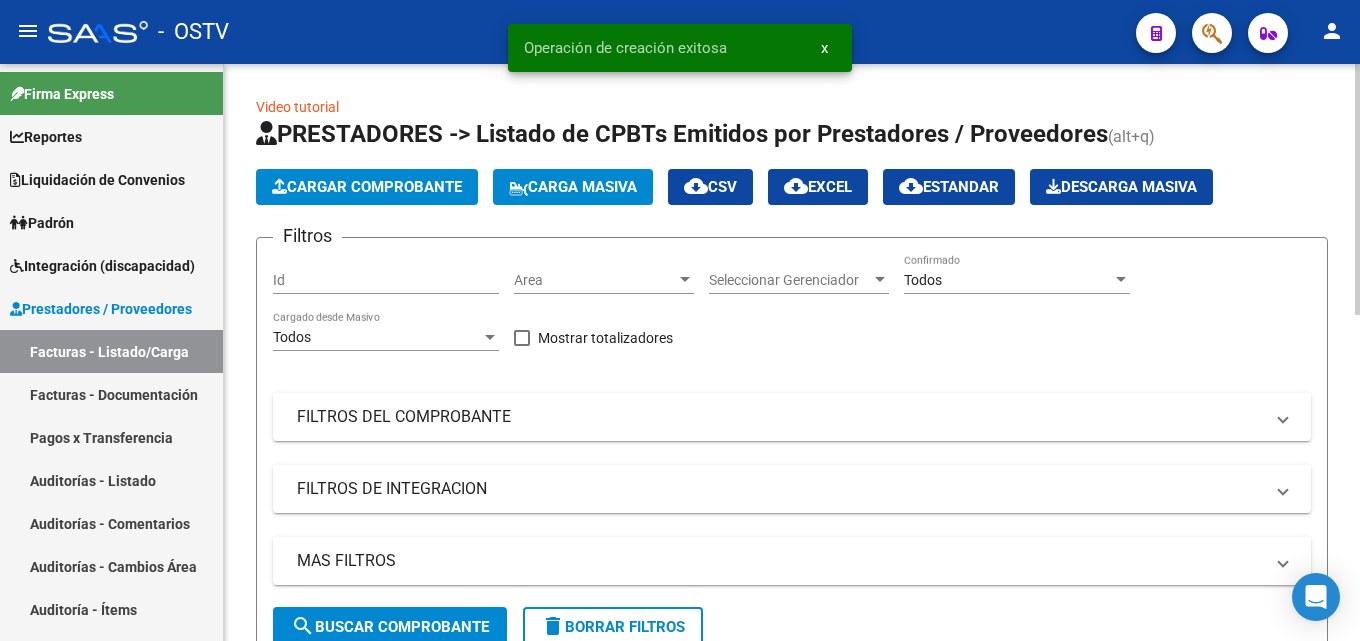 click on "Cargar Comprobante" 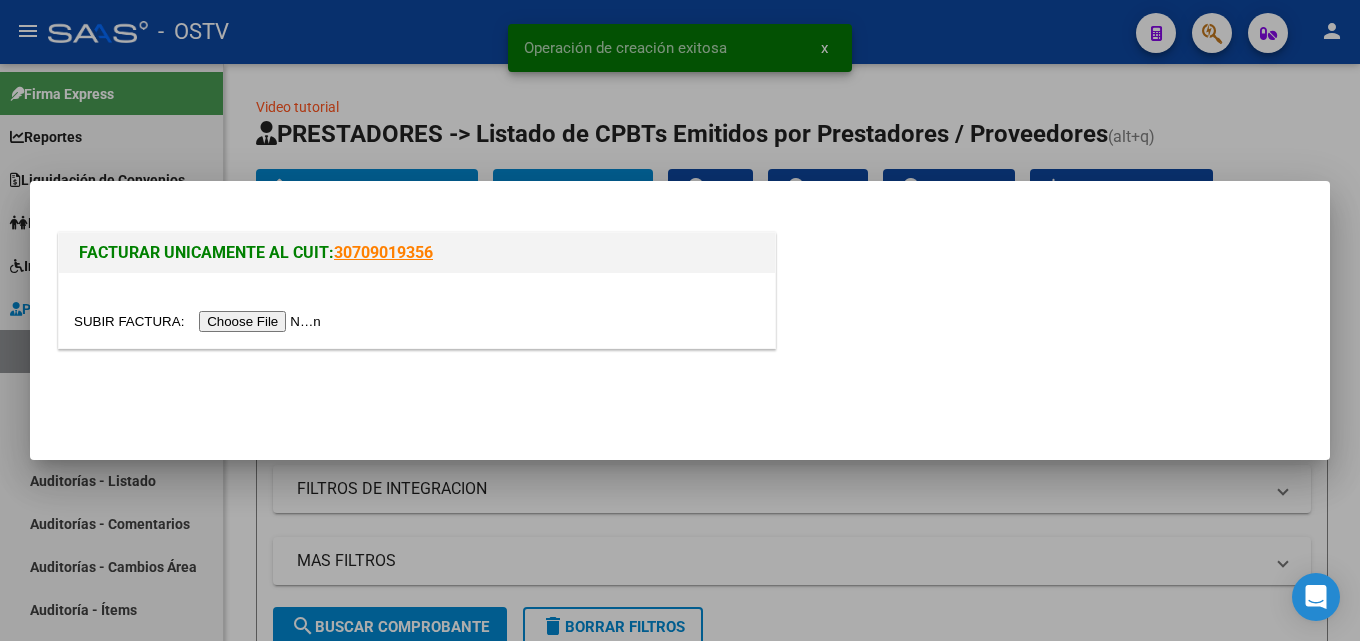 click at bounding box center (200, 321) 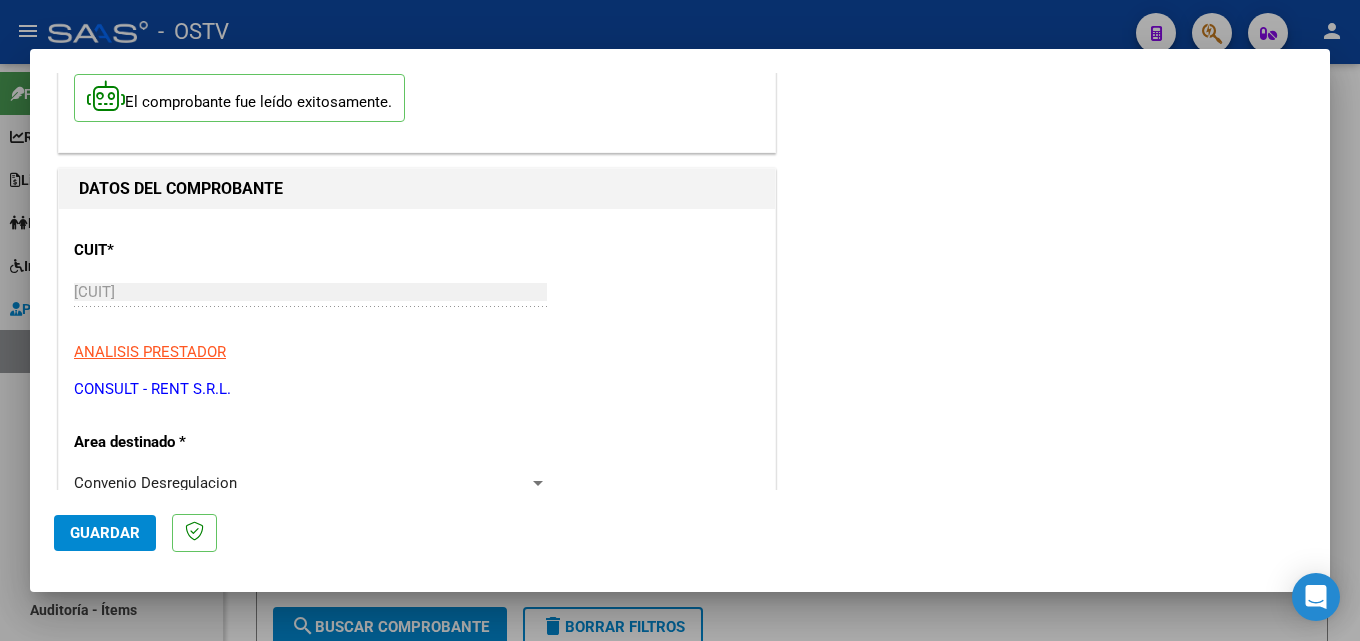 scroll, scrollTop: 300, scrollLeft: 0, axis: vertical 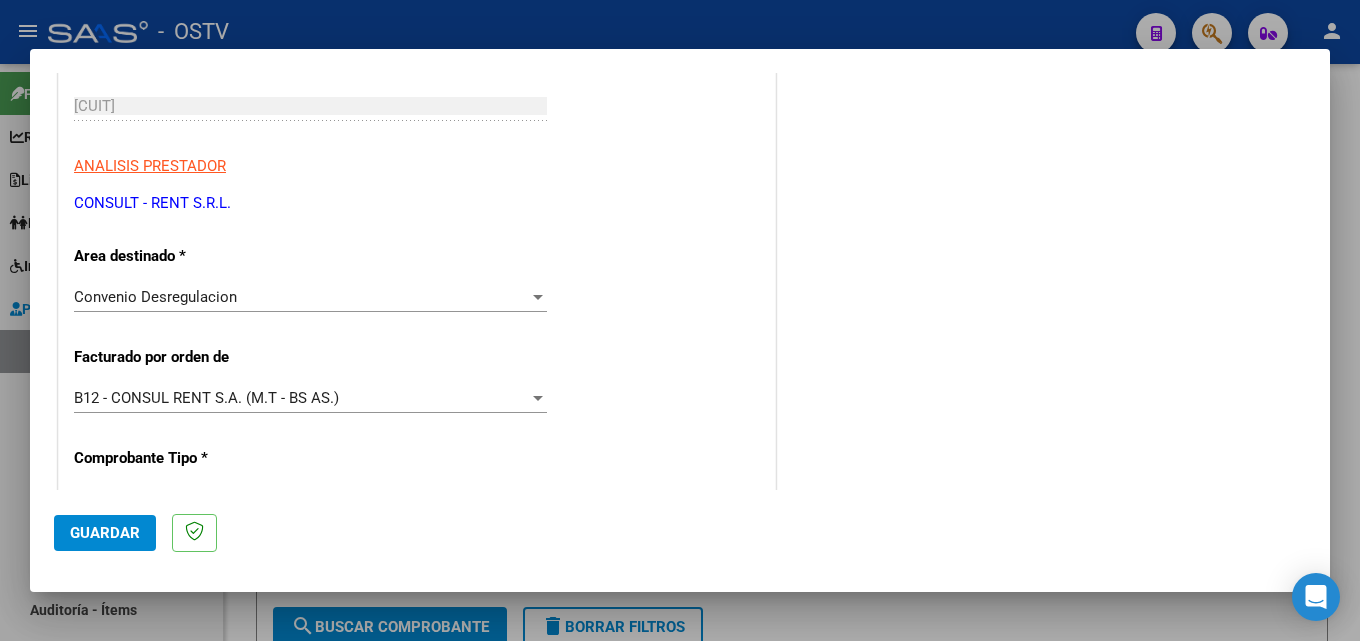 click on "CUIT  *   [CUIT] Ingresar CUIT  ANALISIS PRESTADOR  CONSULT - RENT S.R.L.  ARCA Padrón  Area destinado * Convenio Desregulacion Seleccionar Area  Facturado por orden de  B12 - CONSUL RENT S.A. (M.T - BS  AS.) Seleccionar Gerenciador  Comprobante Tipo * Factura B Seleccionar Tipo Punto de Venta  *   4 Ingresar el Nro.  Número  *   905 Ingresar el Nro.  Monto  *   $ 4.714.333,67 Ingresar el monto  Fecha del Cpbt.  *   [YEAR]-[MONTH]-[DAY] Ingresar la fecha  CAE / CAEA (no ingrese CAI)    75312946495612 Ingresar el CAE o CAEA (no ingrese CAI)  Fecha de Vencimiento    Ingresar la fecha  Ref. Externa    Ingresar la ref.  N° Liquidación    Ingresar el N° Liquidación" at bounding box center (417, 725) 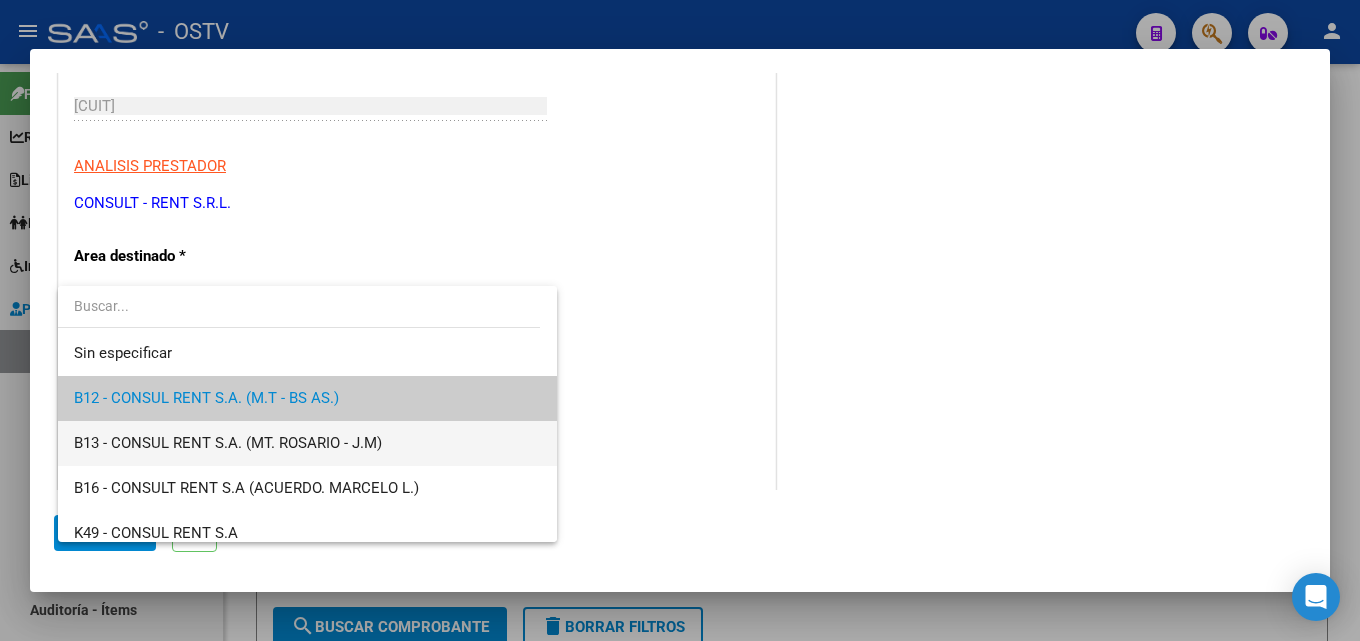 click on "B13 - CONSUL RENT S.A. (MT. ROSARIO - J.M)" at bounding box center (307, 443) 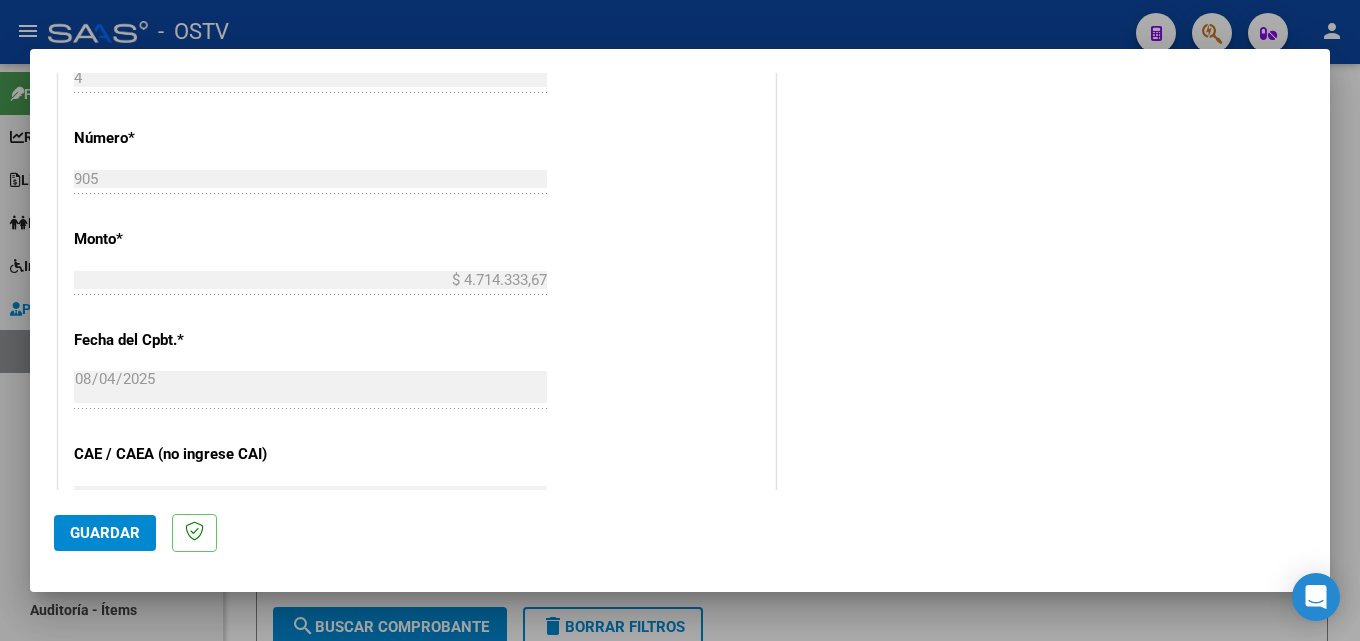 scroll, scrollTop: 1000, scrollLeft: 0, axis: vertical 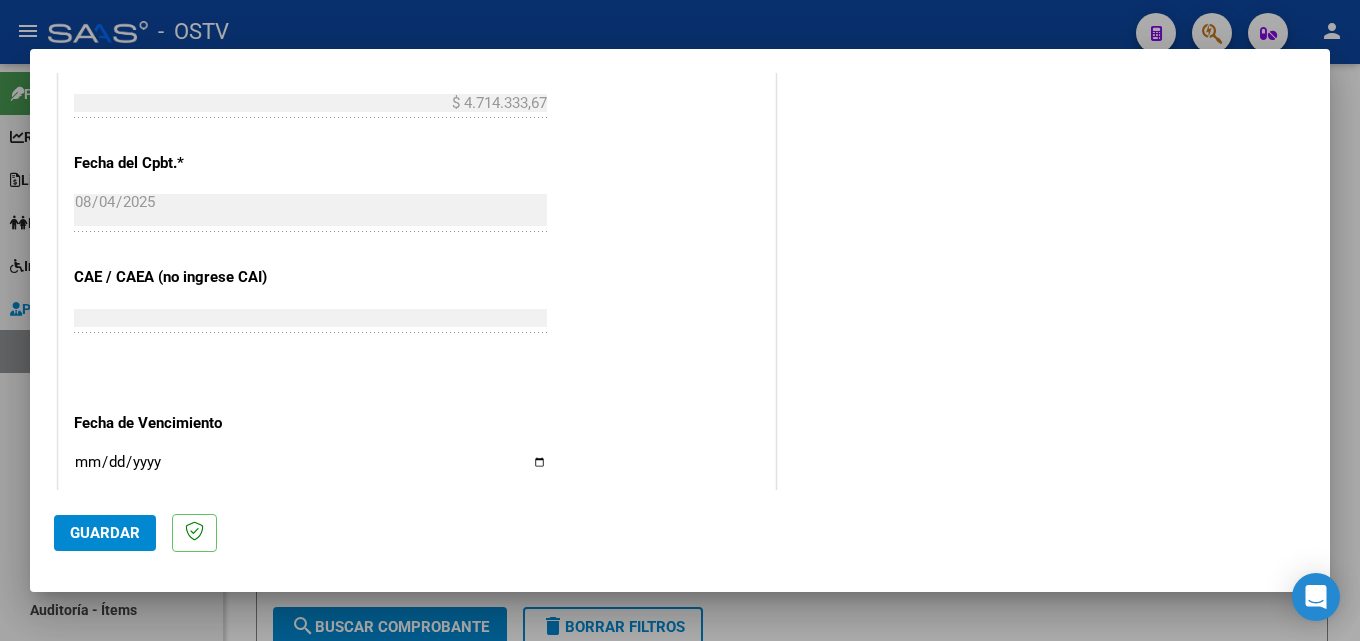 click on "Guardar" 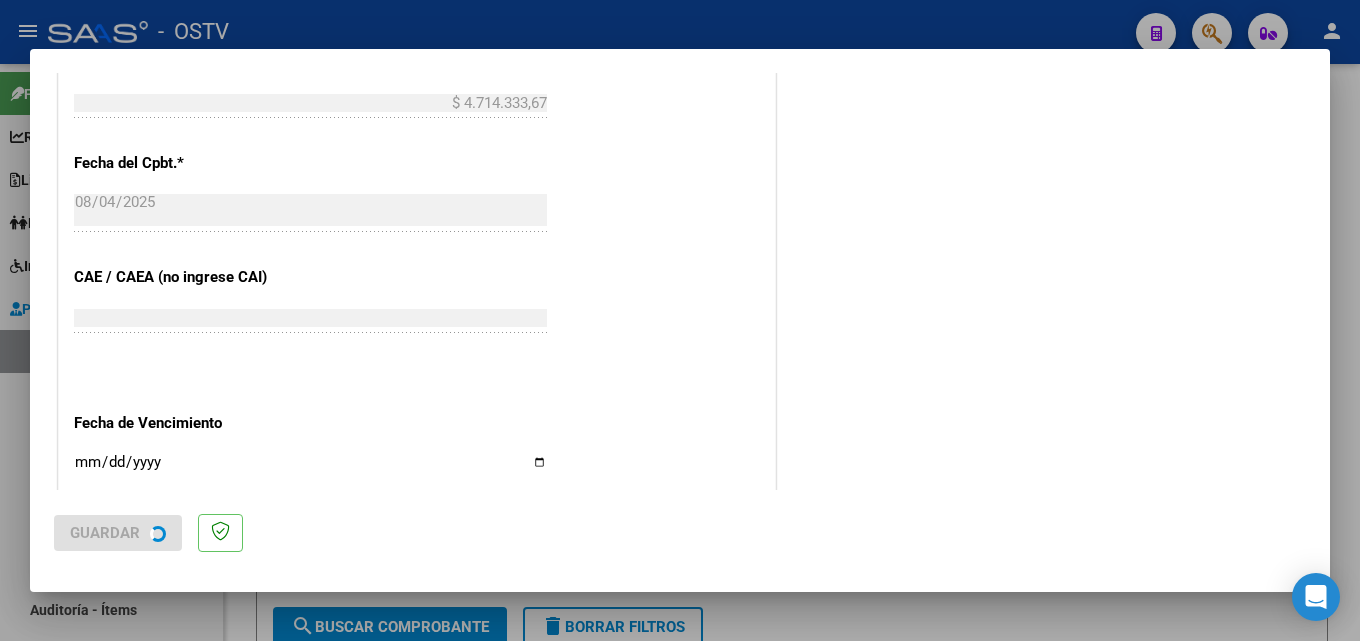 scroll, scrollTop: 0, scrollLeft: 0, axis: both 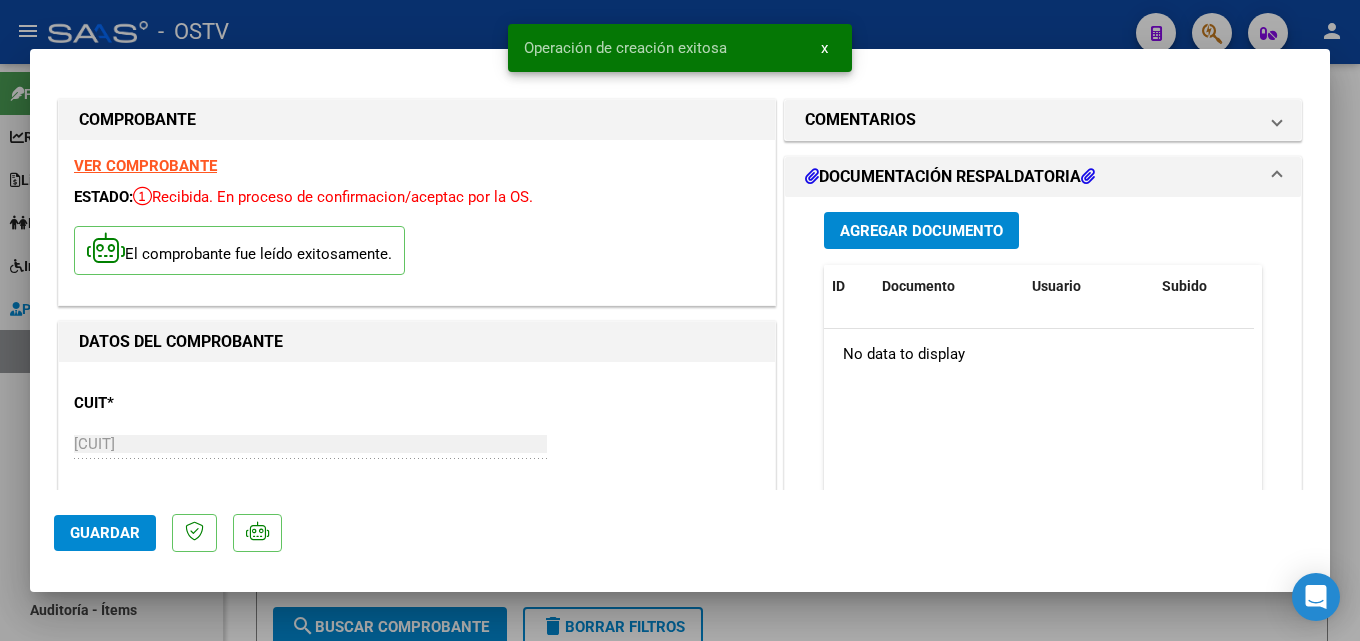 click at bounding box center (680, 320) 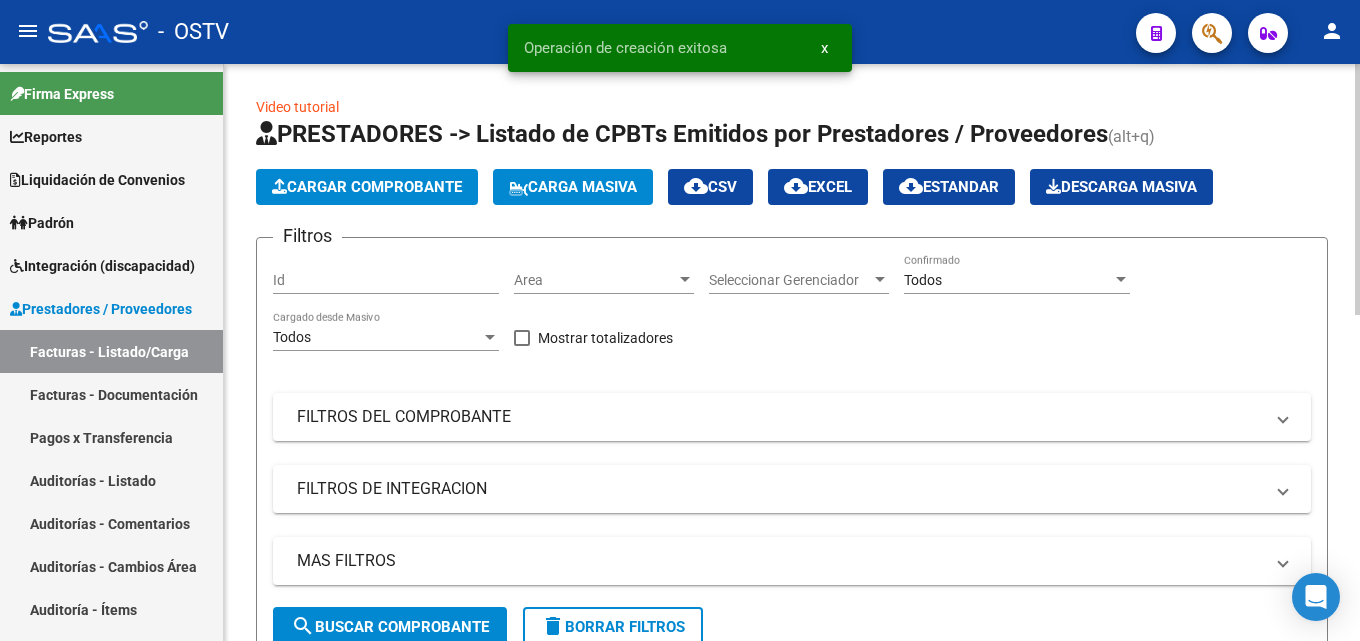 click on "Cargar Comprobante" 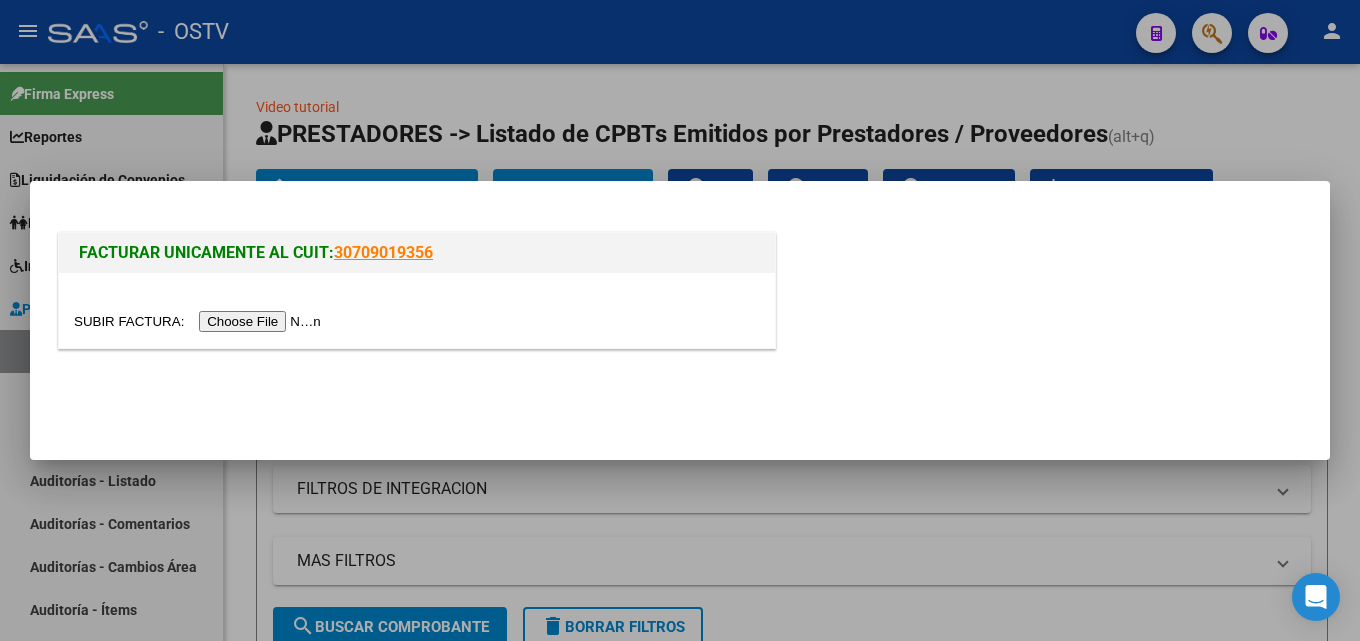 click at bounding box center (200, 321) 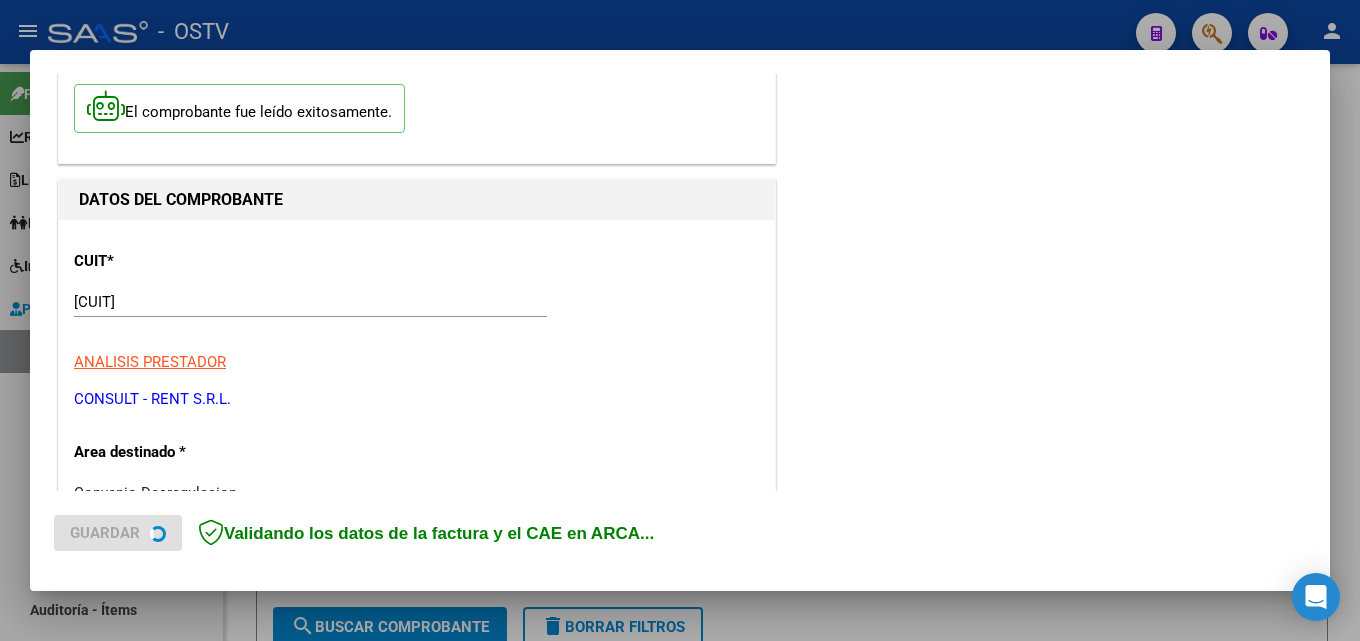 scroll, scrollTop: 300, scrollLeft: 0, axis: vertical 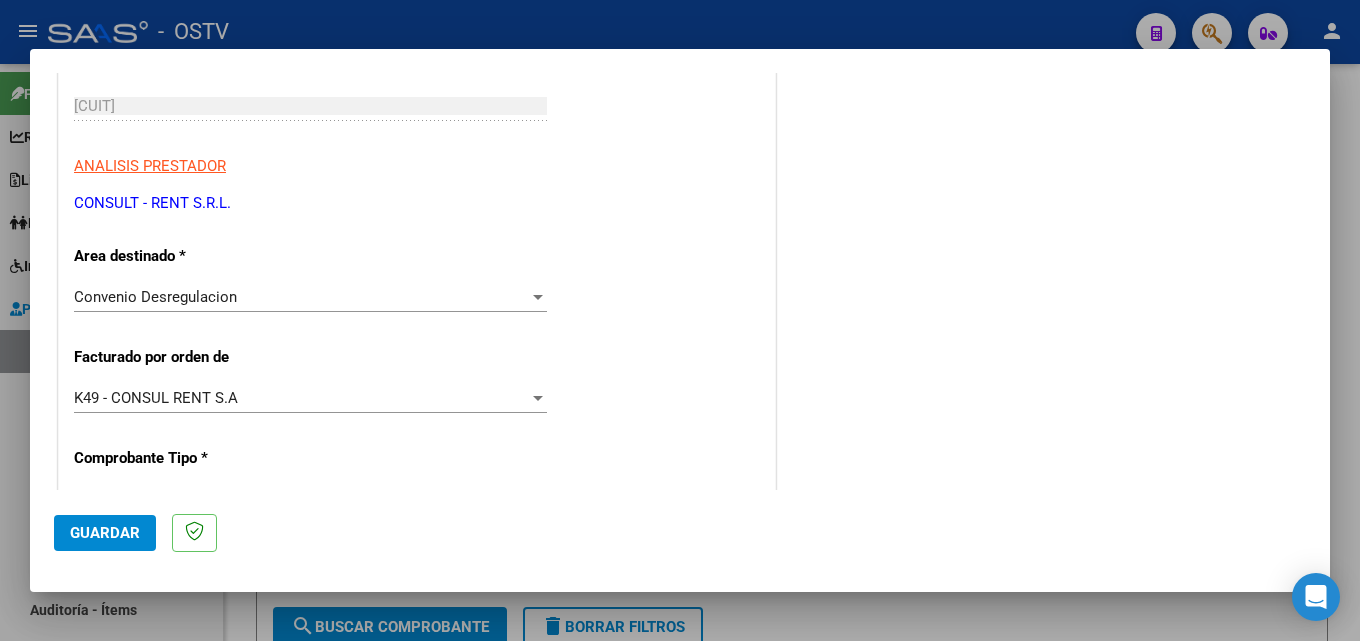 click on "K49 - CONSUL RENT  S.A" at bounding box center [301, 398] 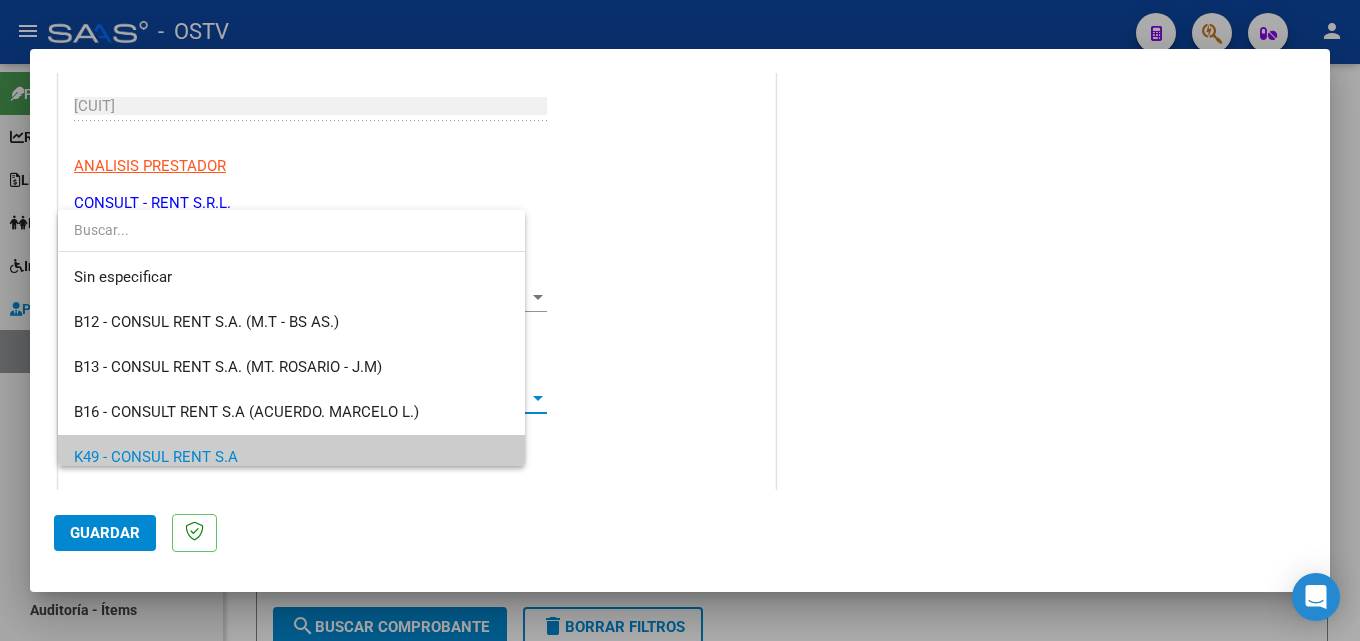 scroll, scrollTop: 59, scrollLeft: 0, axis: vertical 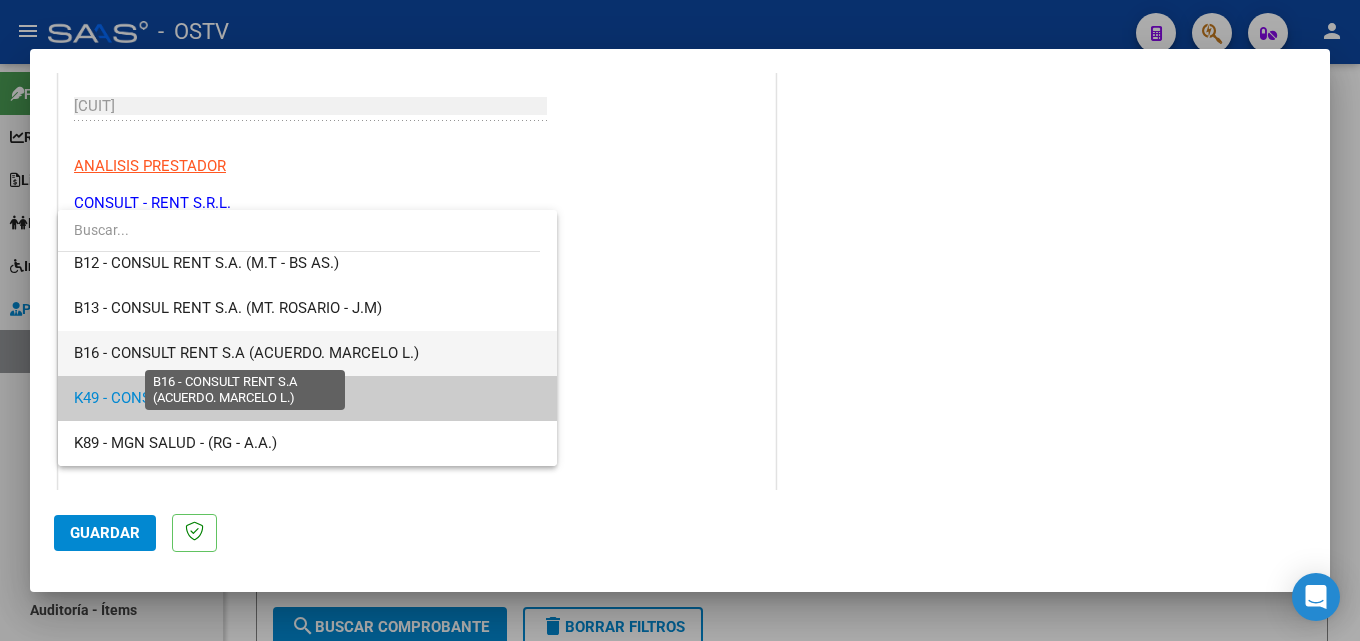 click on "B16 - CONSULT RENT S.A (ACUERDO. MARCELO L.)" at bounding box center [246, 353] 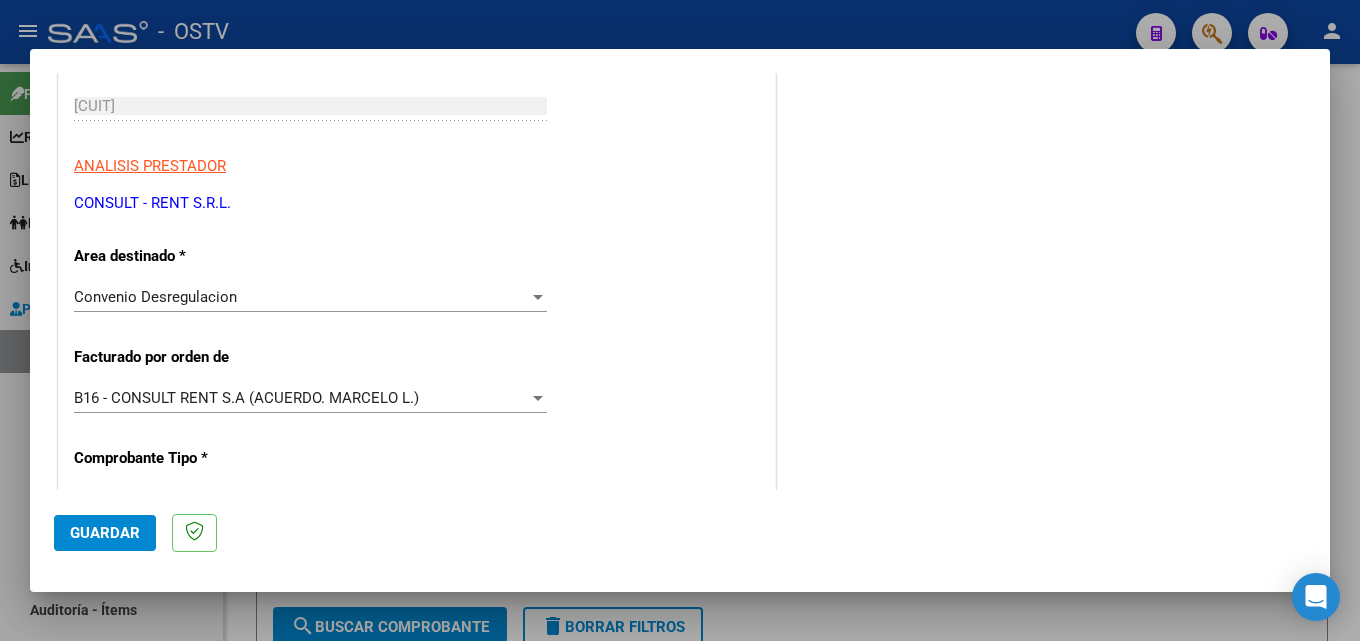 click on "Convenio Desregulacion Seleccionar Area" at bounding box center [310, 306] 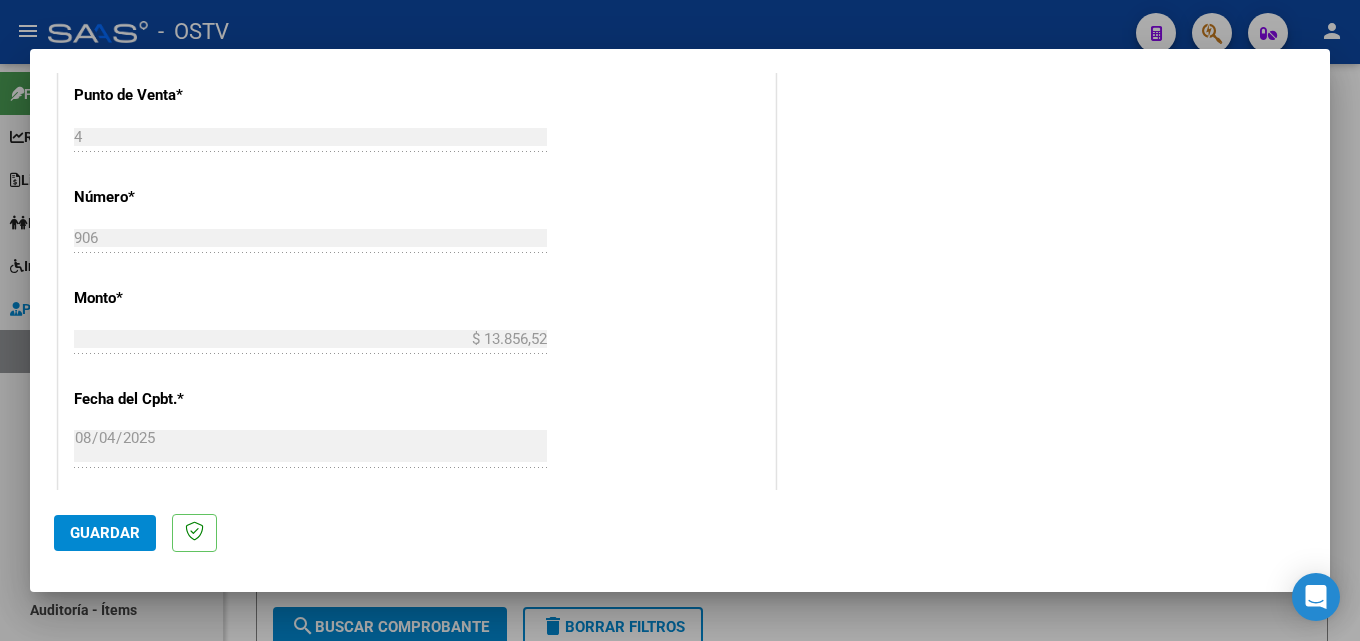 scroll, scrollTop: 800, scrollLeft: 0, axis: vertical 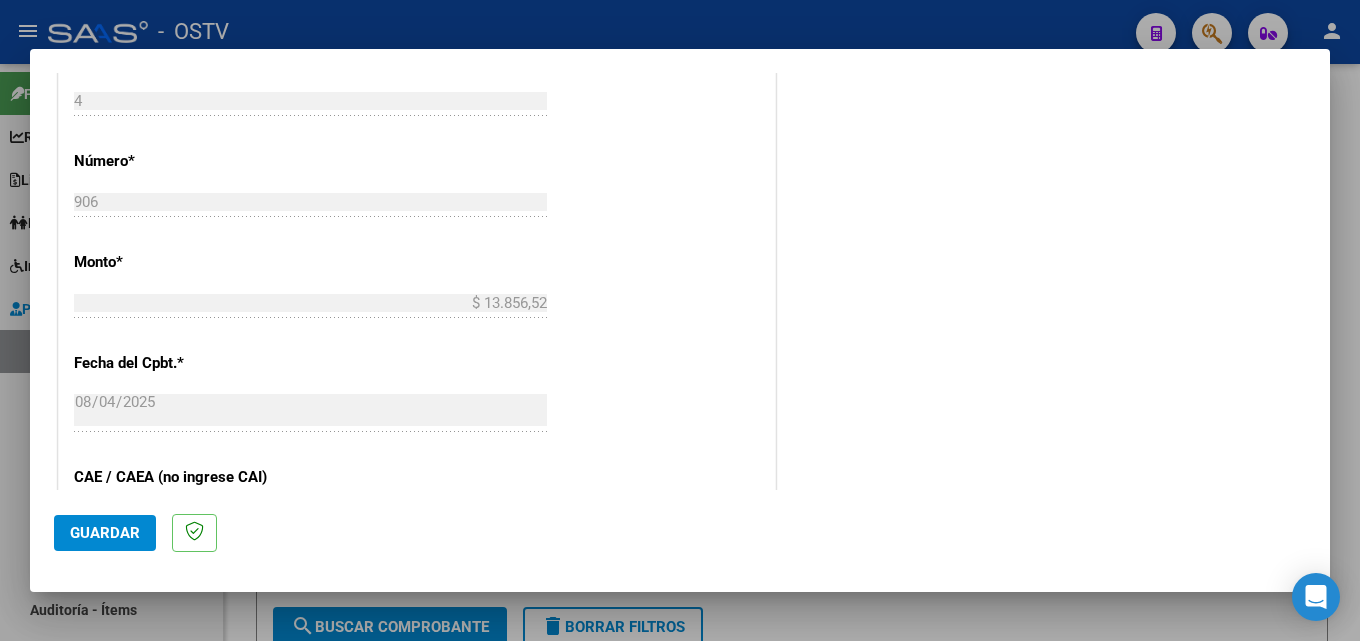 click on "Guardar" 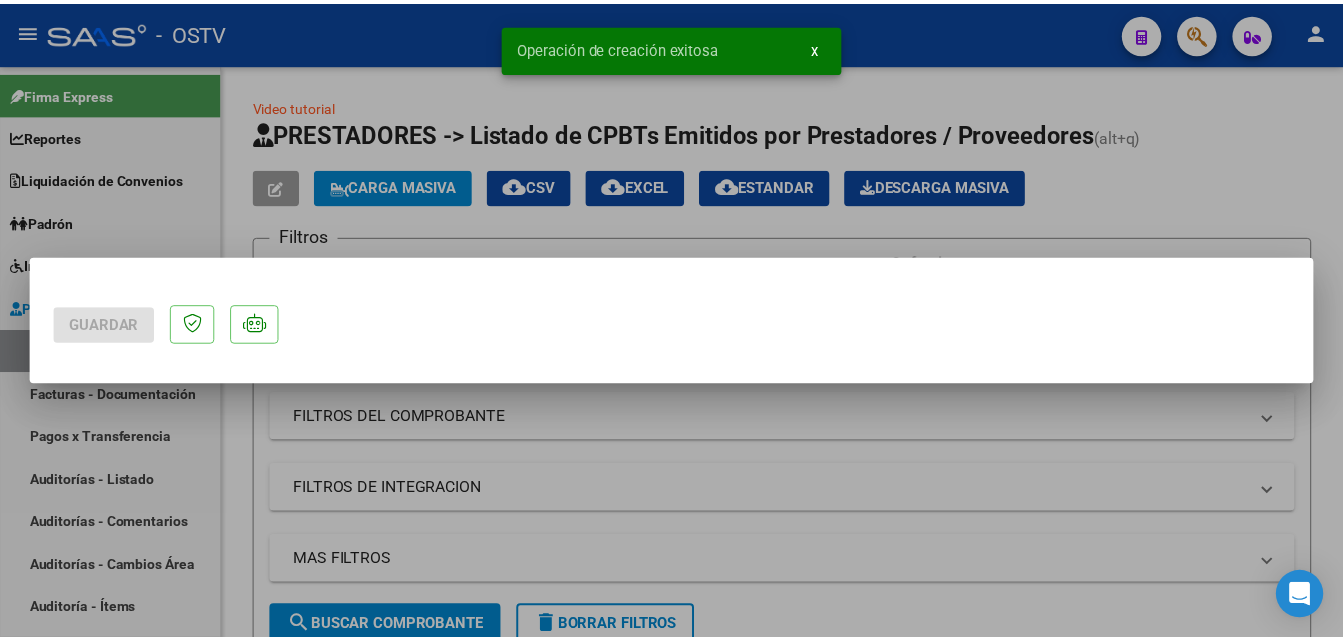 scroll, scrollTop: 0, scrollLeft: 0, axis: both 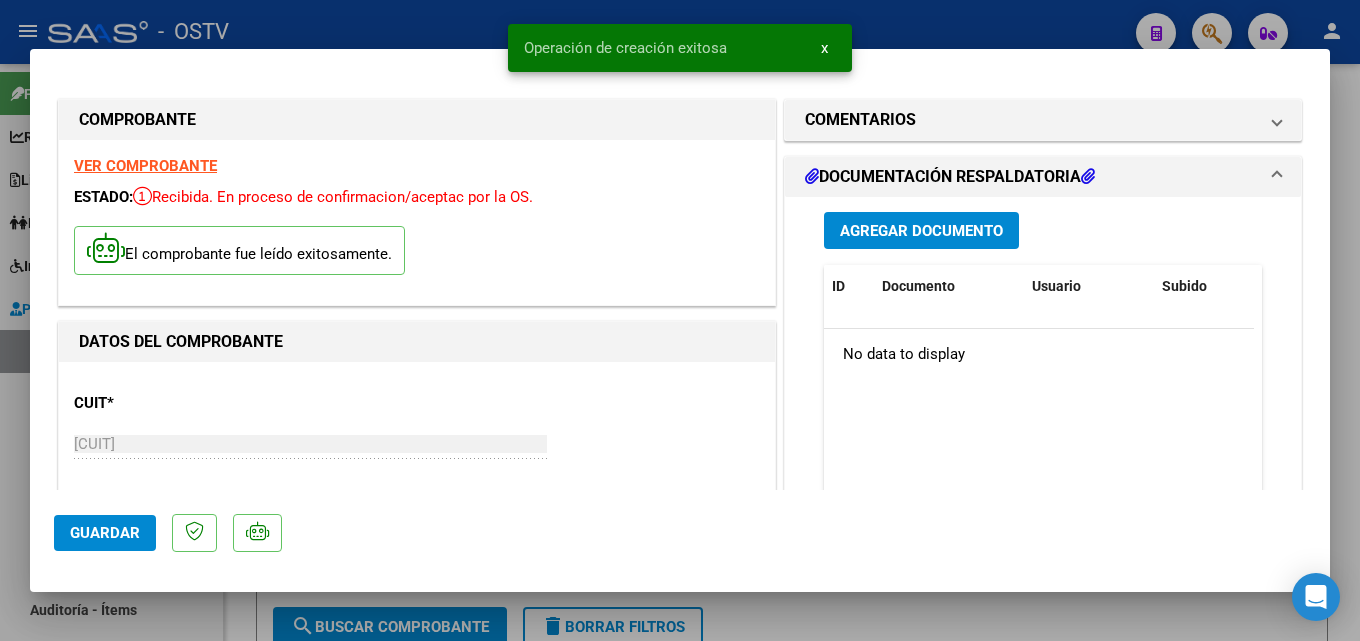 click at bounding box center (680, 320) 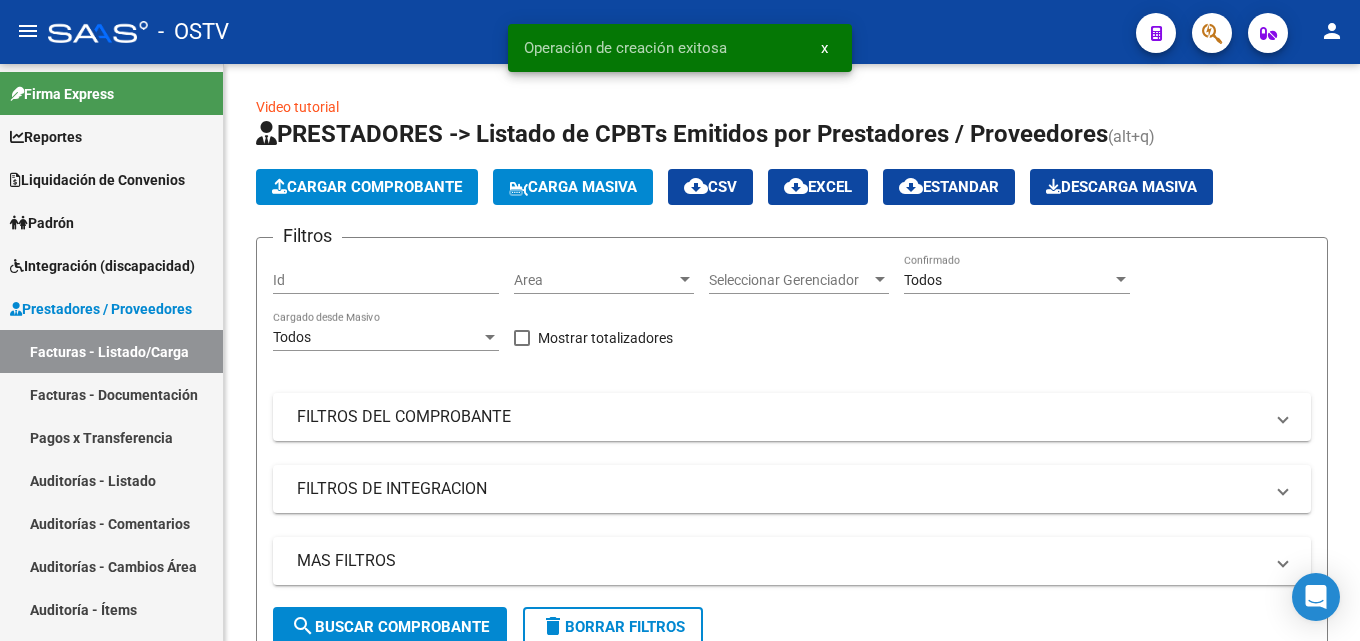 click on "person" 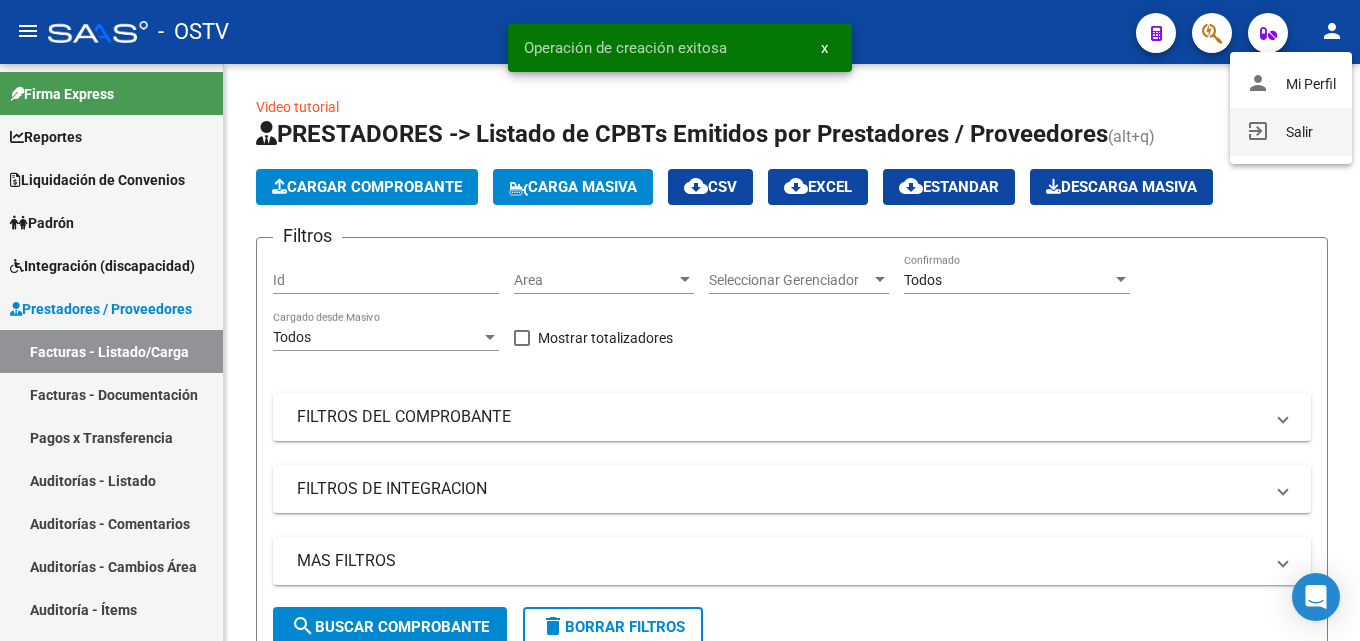 click on "exit_to_app  Salir" at bounding box center (1291, 132) 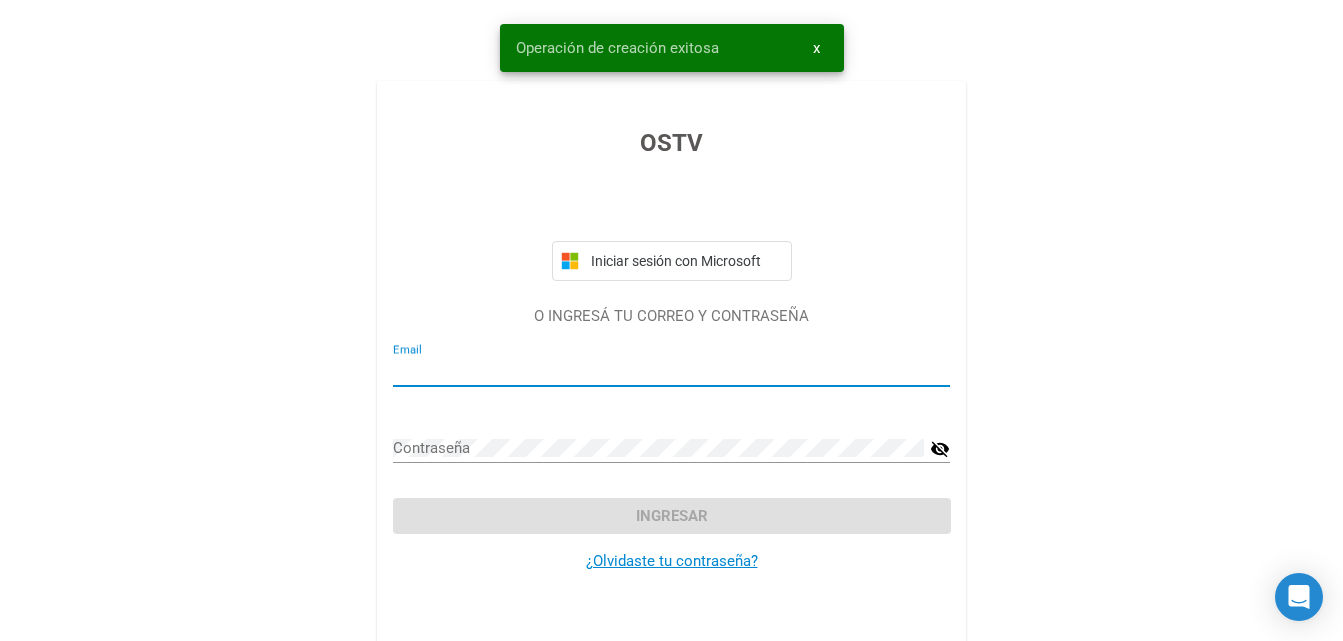 type on "[EMAIL] - Mesa de Entrada" 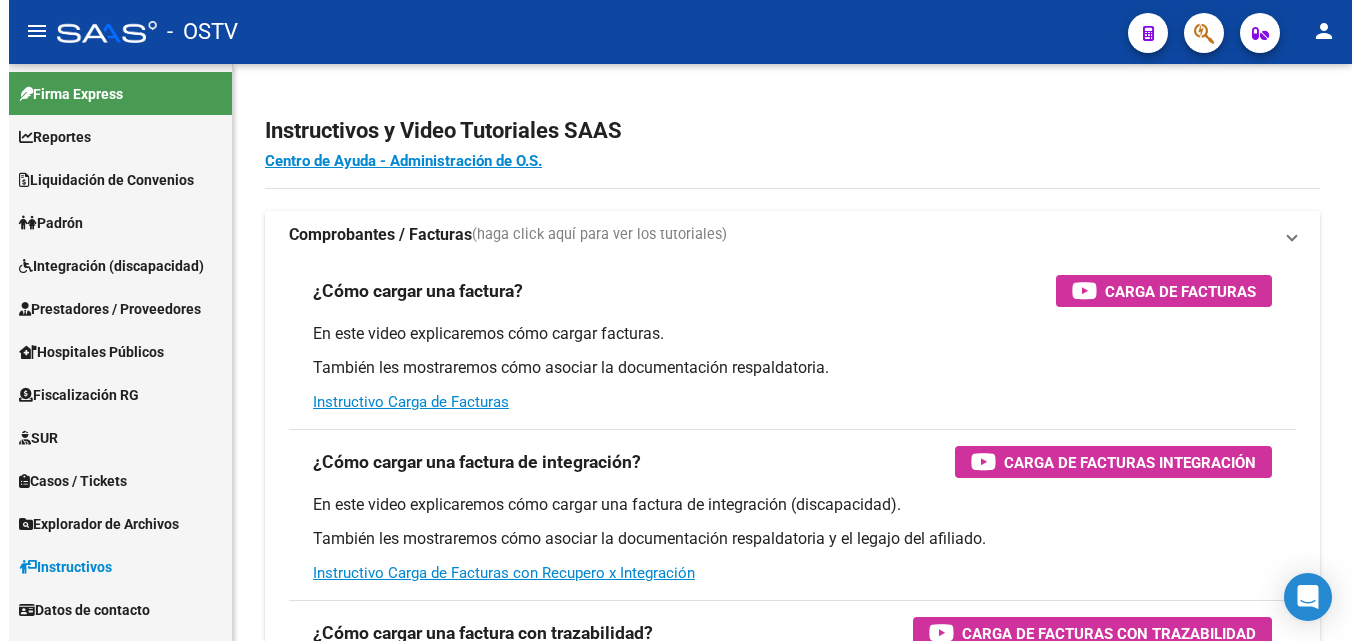 scroll, scrollTop: 0, scrollLeft: 0, axis: both 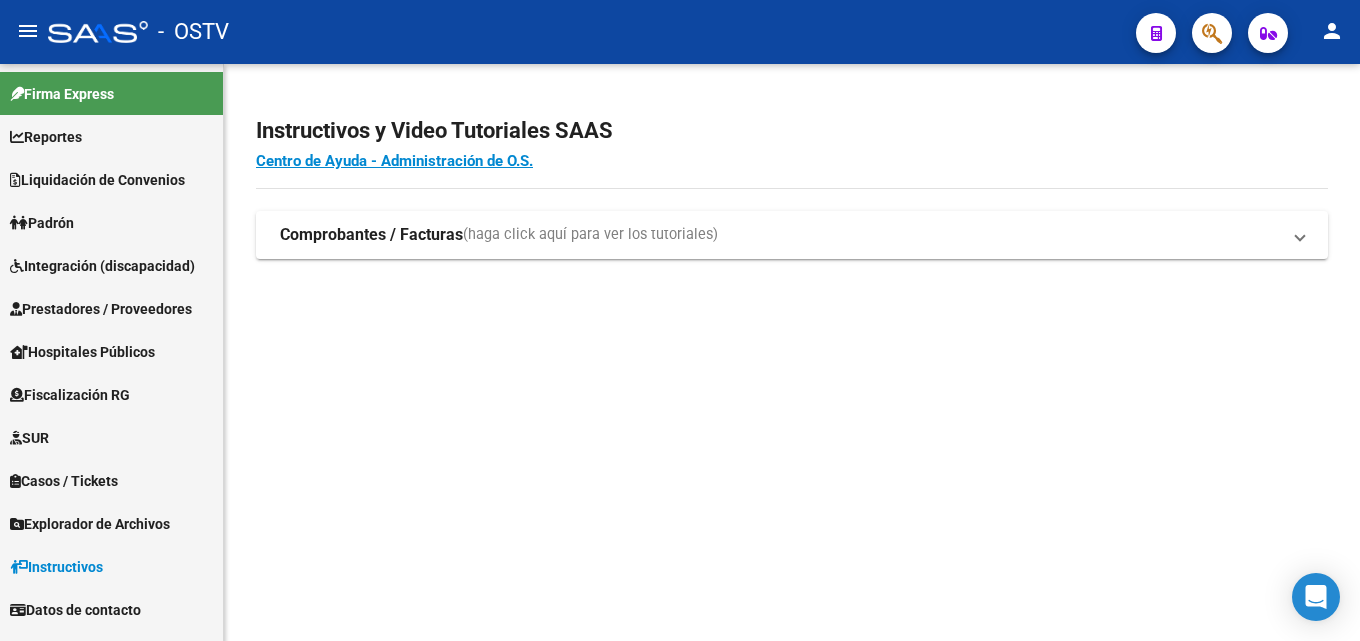 click on "Liquidación de Convenios" at bounding box center (111, 179) 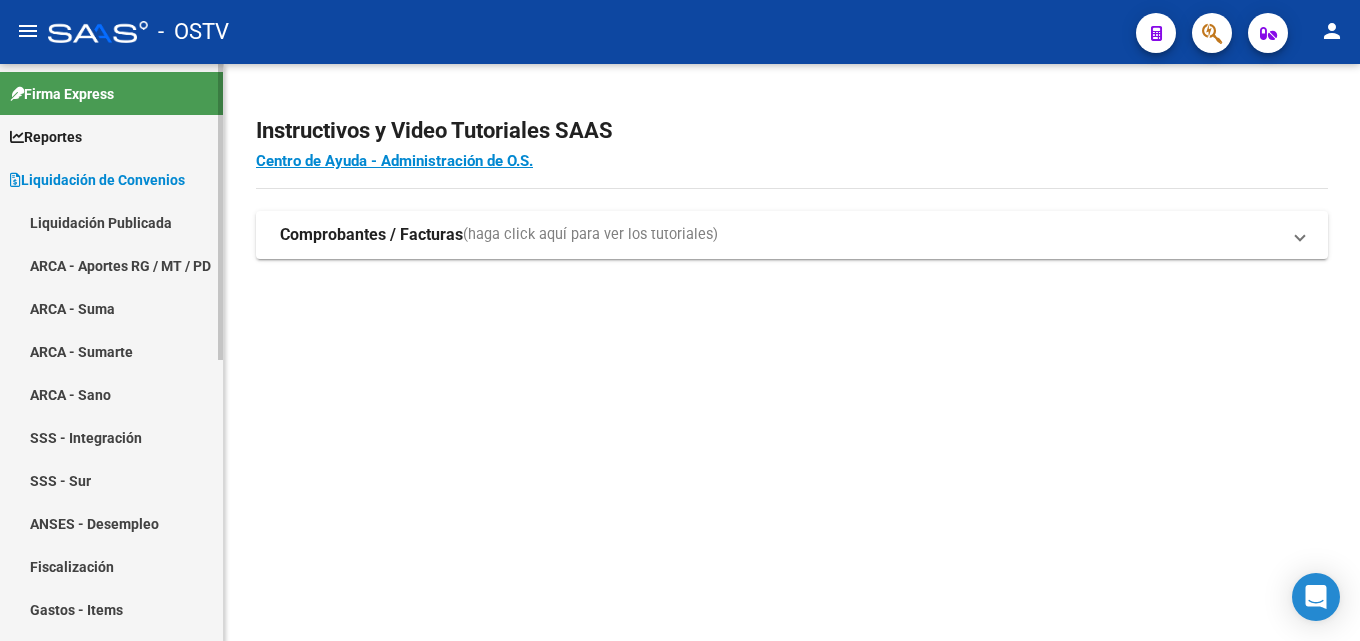 click on "Liquidación Publicada" at bounding box center [111, 222] 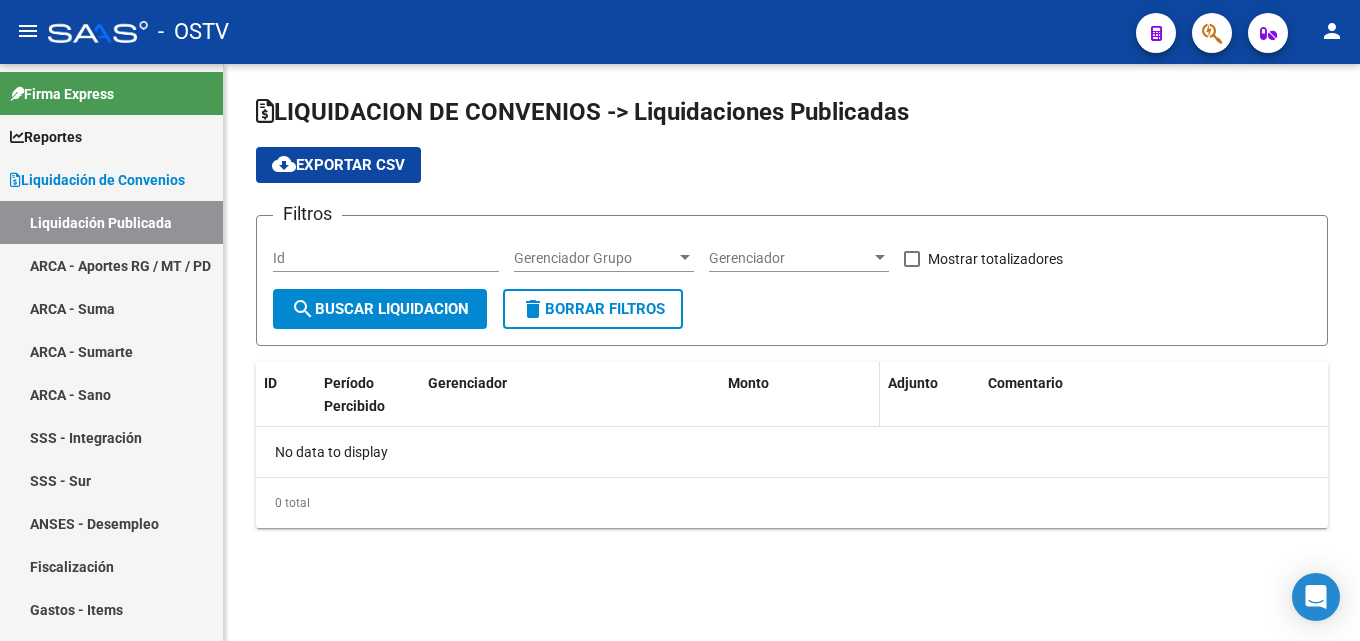 checkbox on "true" 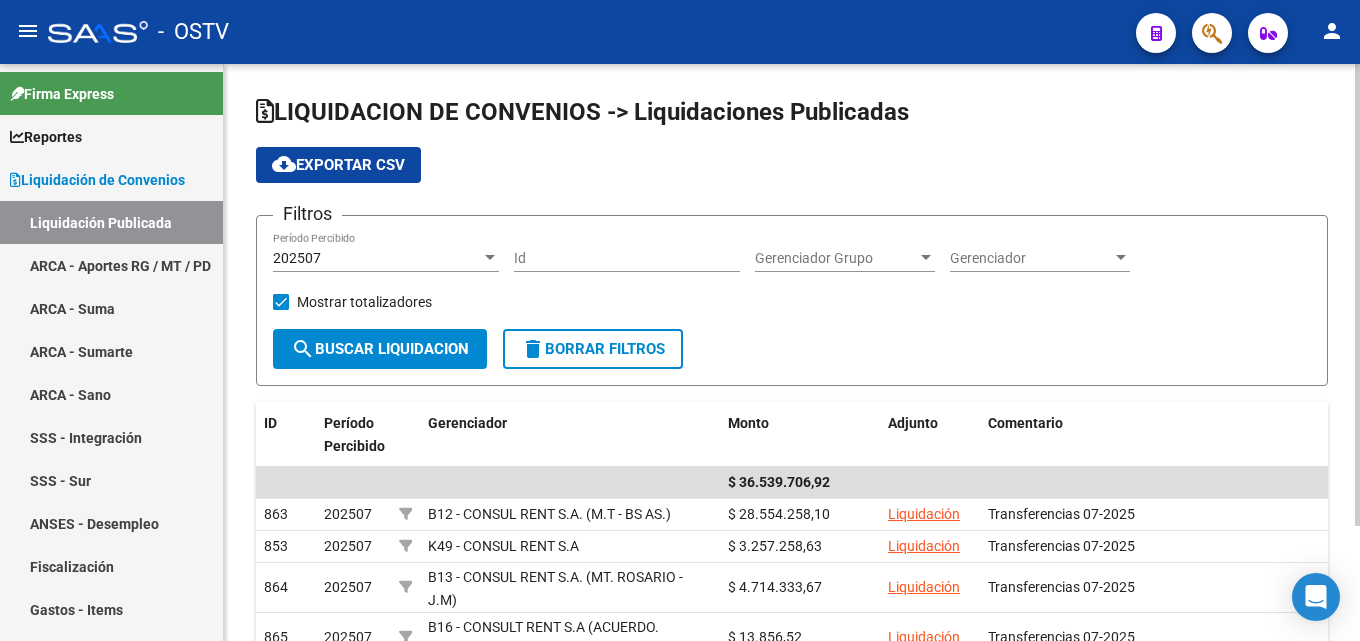 drag, startPoint x: 979, startPoint y: 101, endPoint x: 920, endPoint y: 110, distance: 59.682495 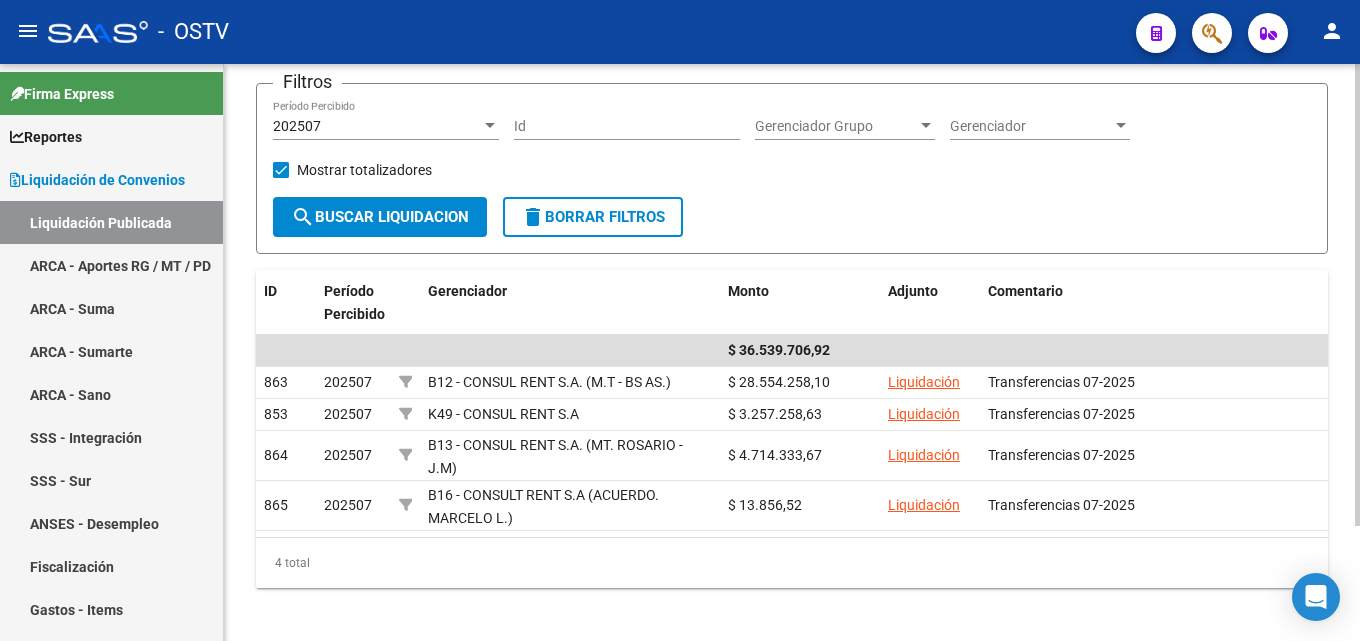 scroll, scrollTop: 144, scrollLeft: 0, axis: vertical 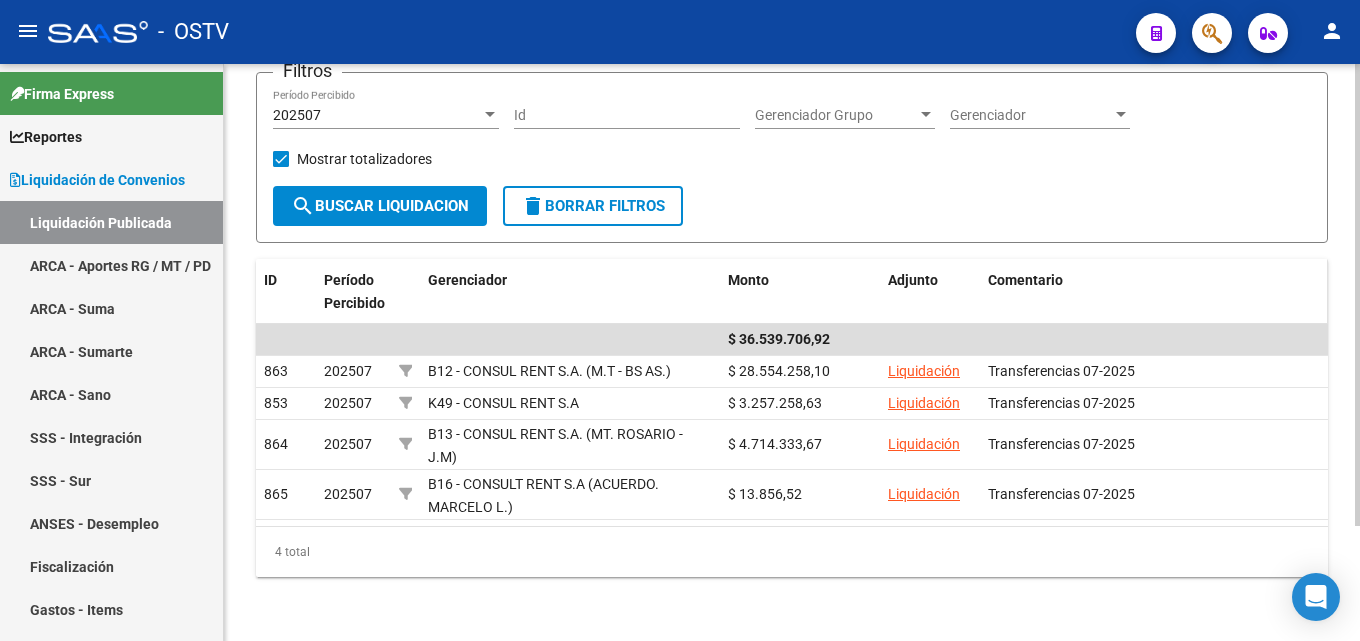 click on "Comentario" 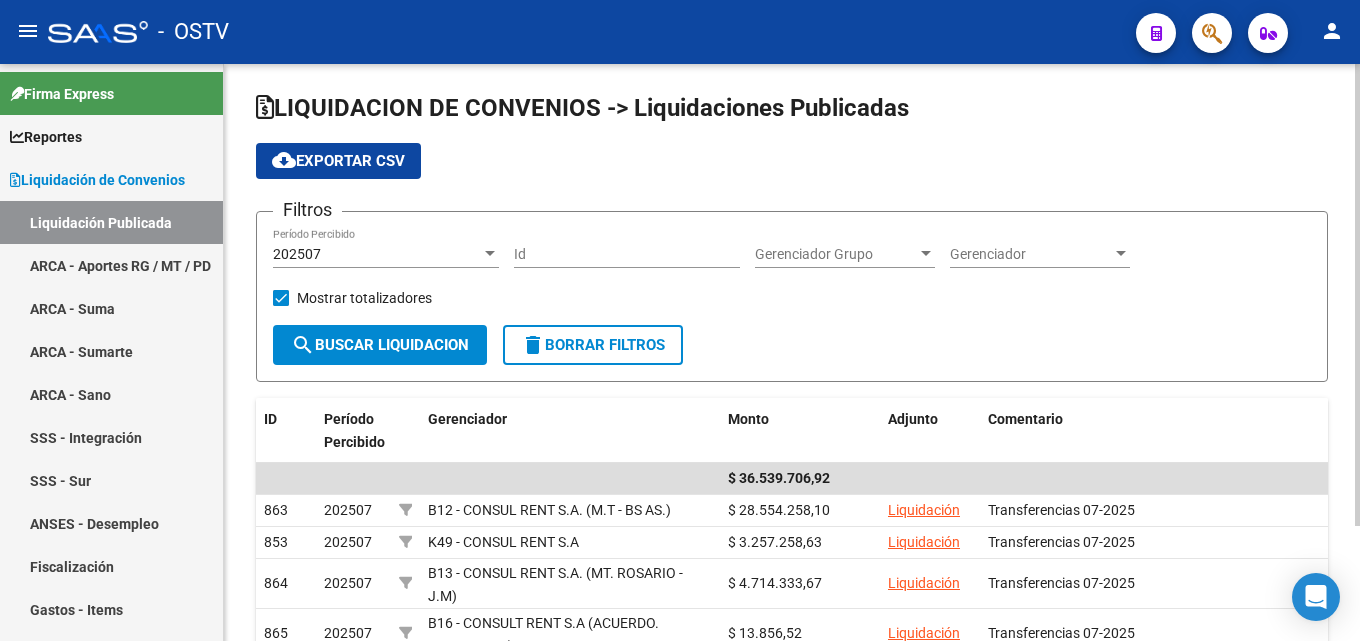 scroll, scrollTop: 0, scrollLeft: 0, axis: both 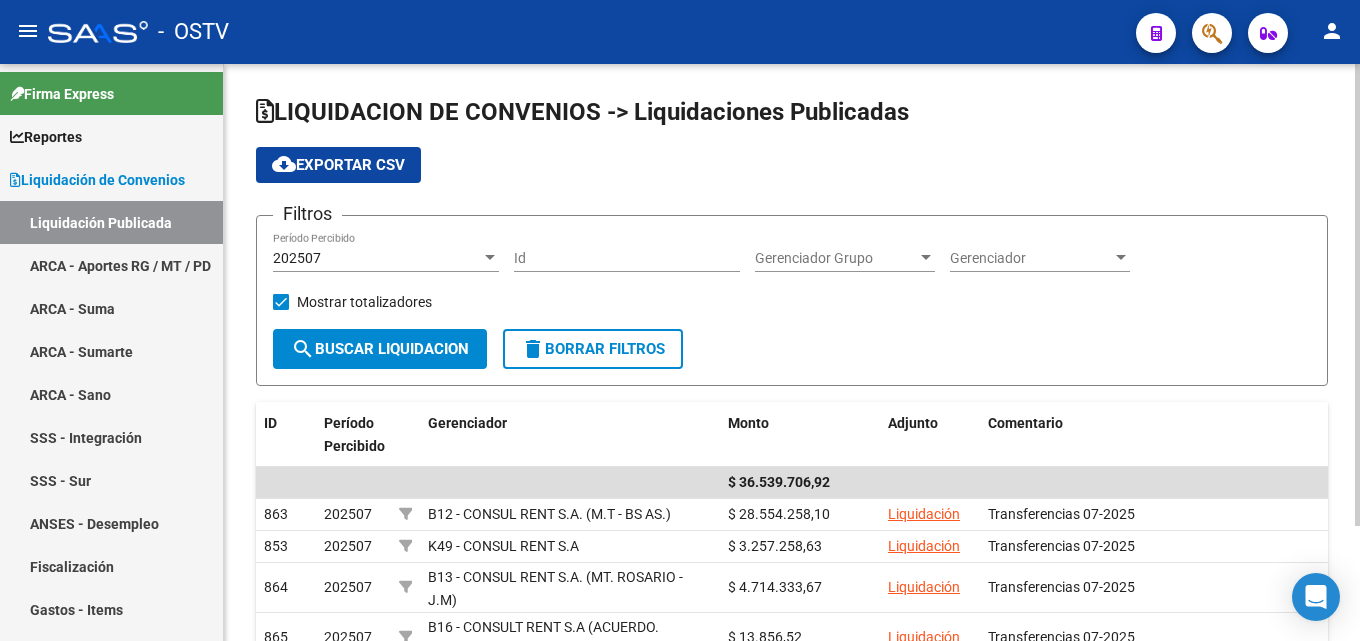 click on "LIQUIDACION DE CONVENIOS -> Liquidaciones Publicadas cloud_download  Exportar CSV  Filtros 202507 Período Percibido Id Gerenciador Grupo Gerenciador Grupo Gerenciador Gerenciador    Mostrar totalizadores  search  Buscar Liquidacion  delete  Borrar Filtros" 